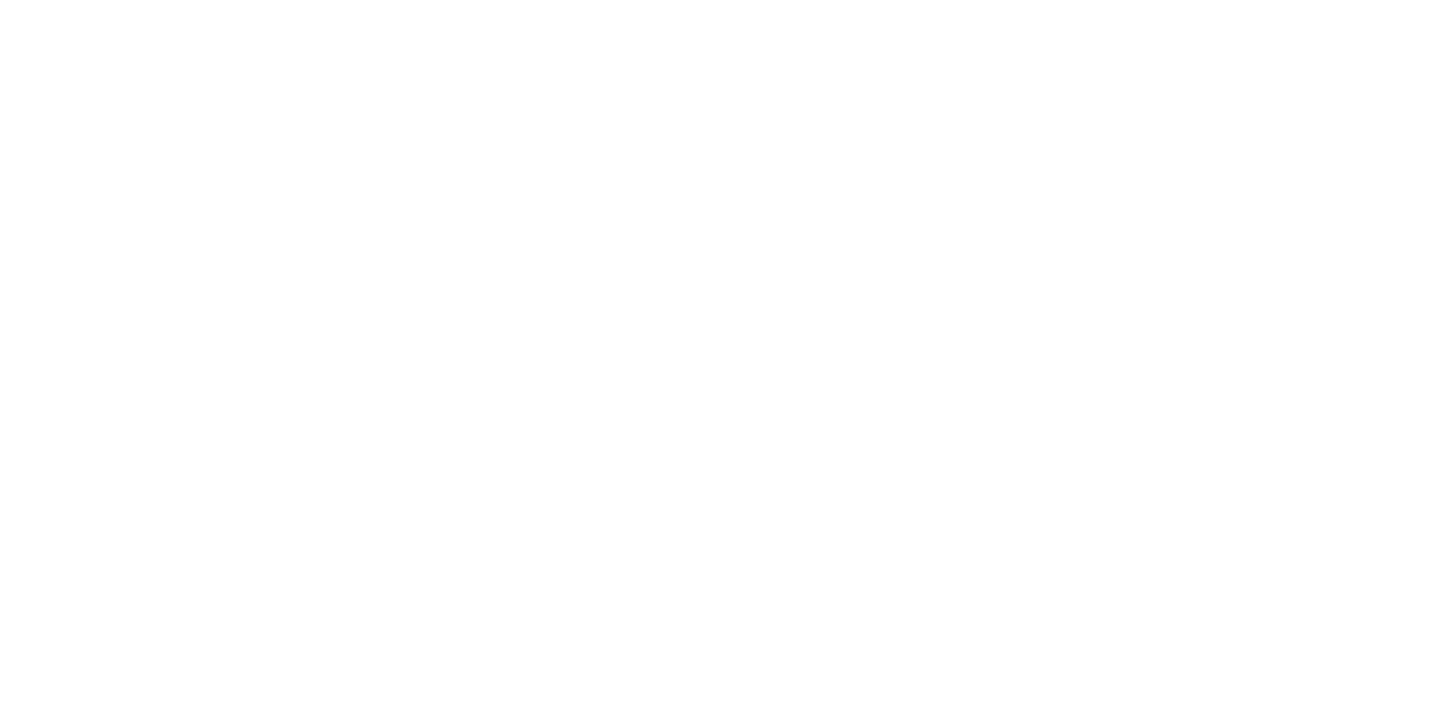 scroll, scrollTop: 0, scrollLeft: 0, axis: both 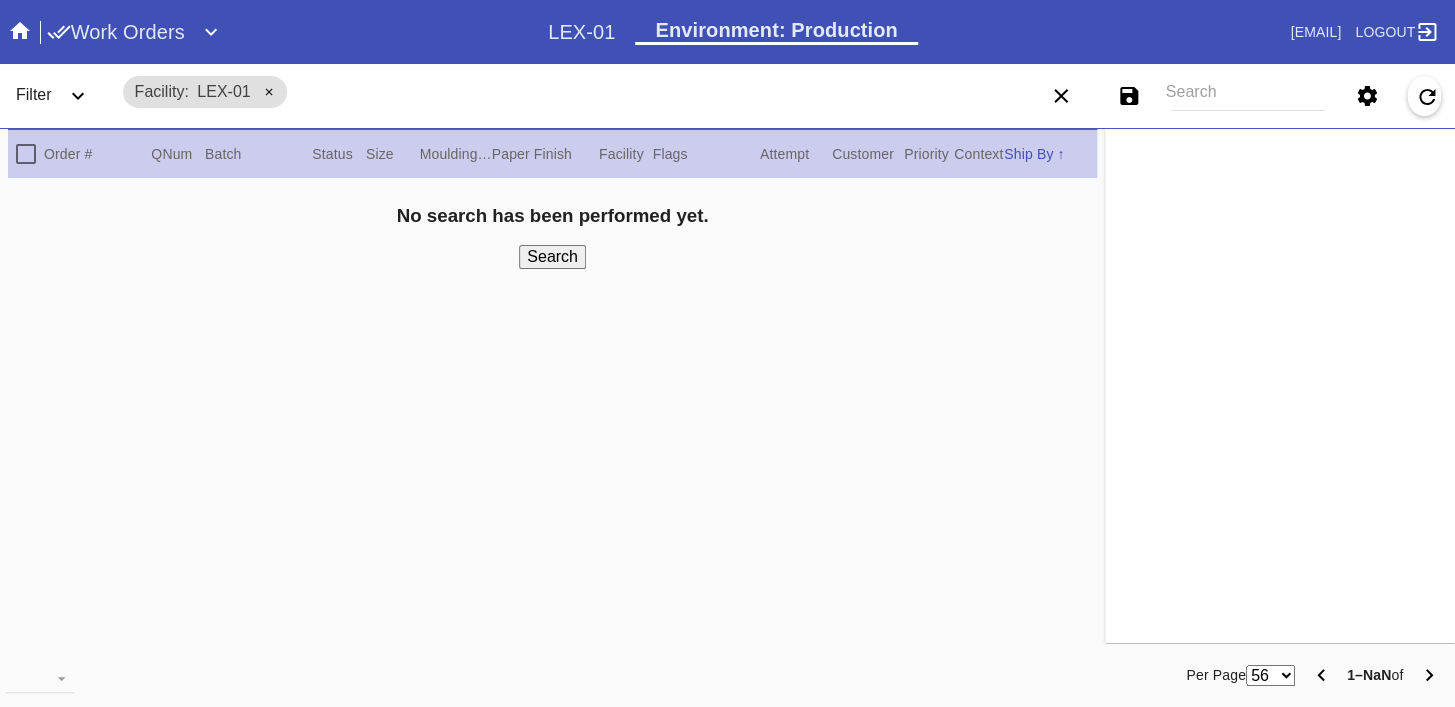 click on "Search" at bounding box center (1248, 96) 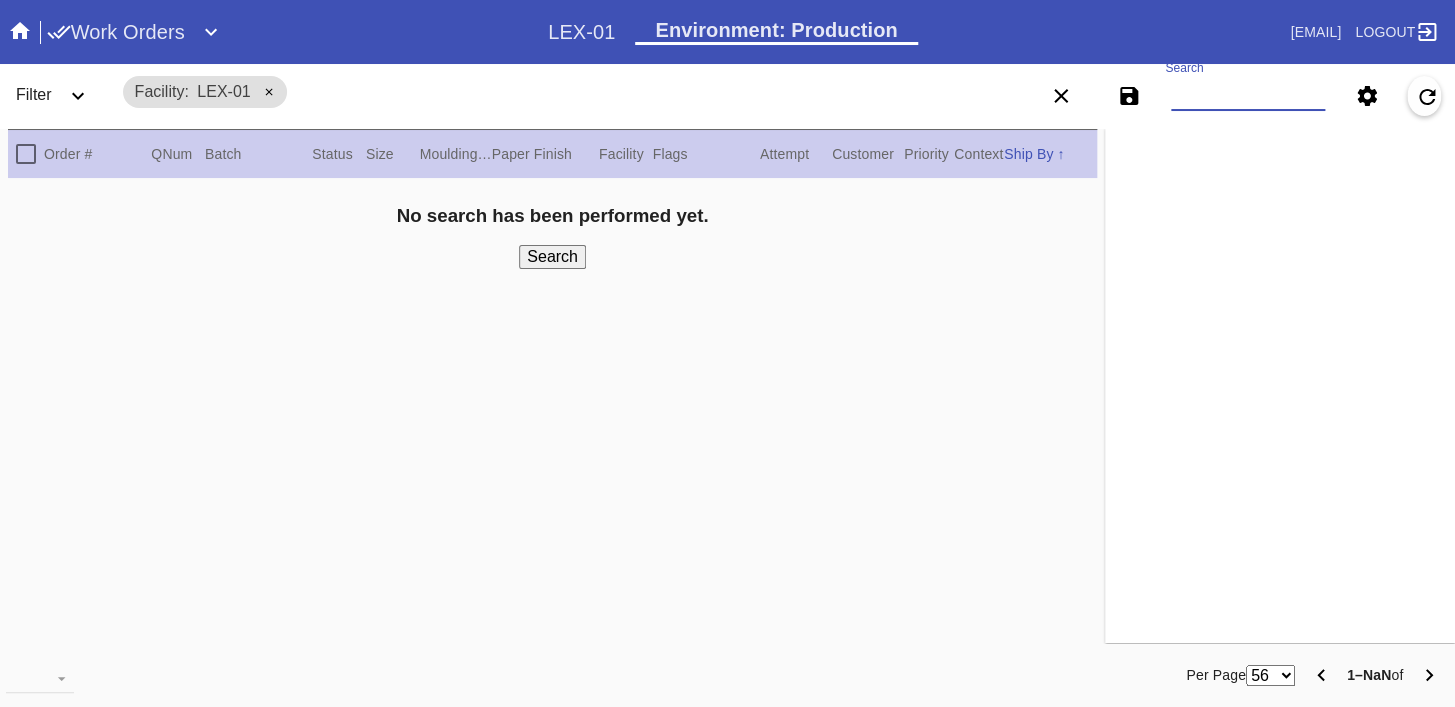 paste on "R903795607" 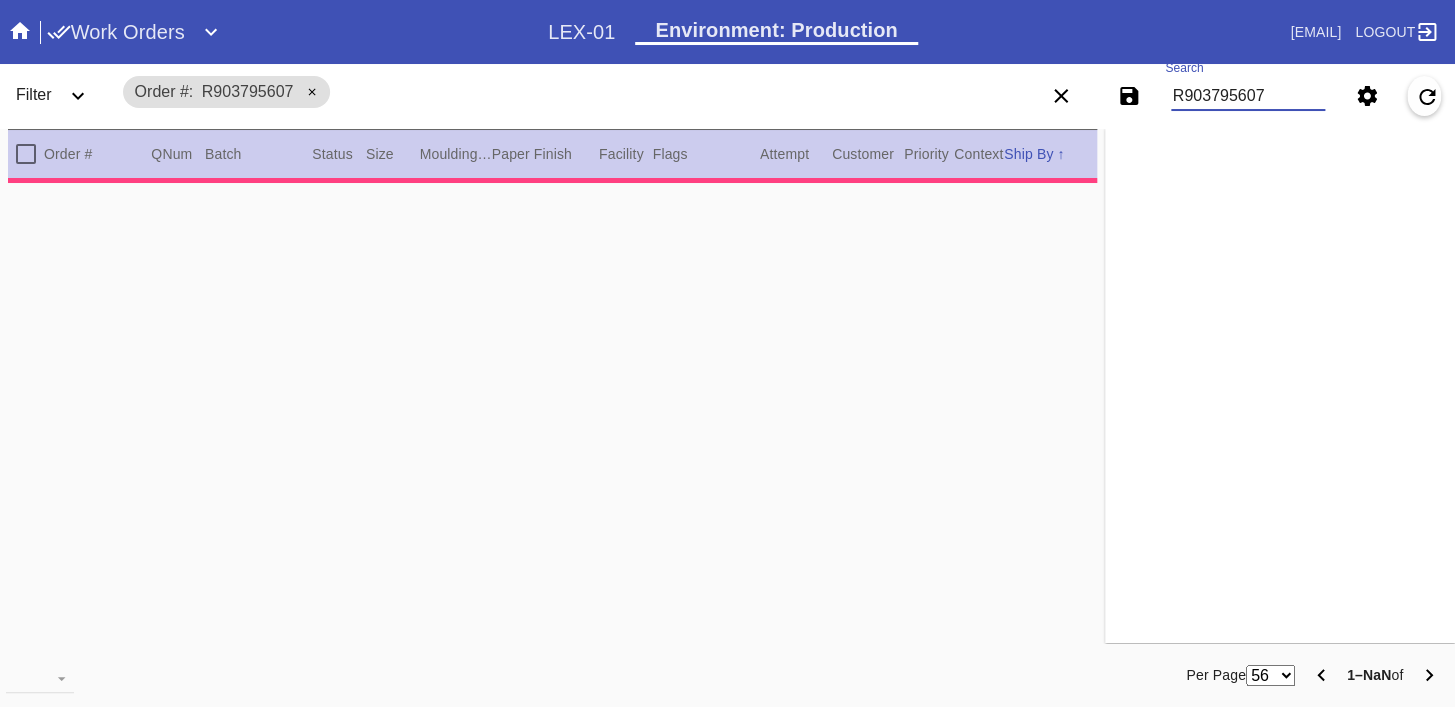 type on "3.0" 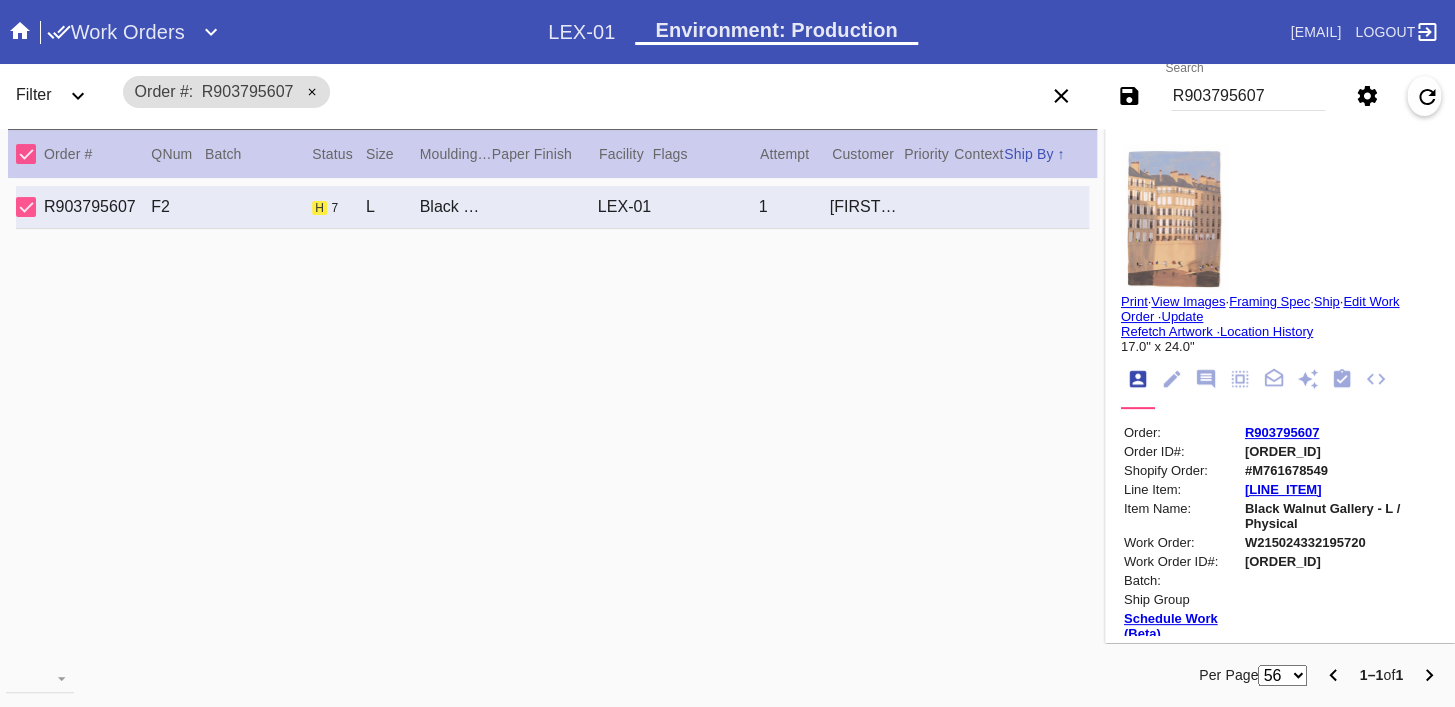 click at bounding box center (1174, 219) 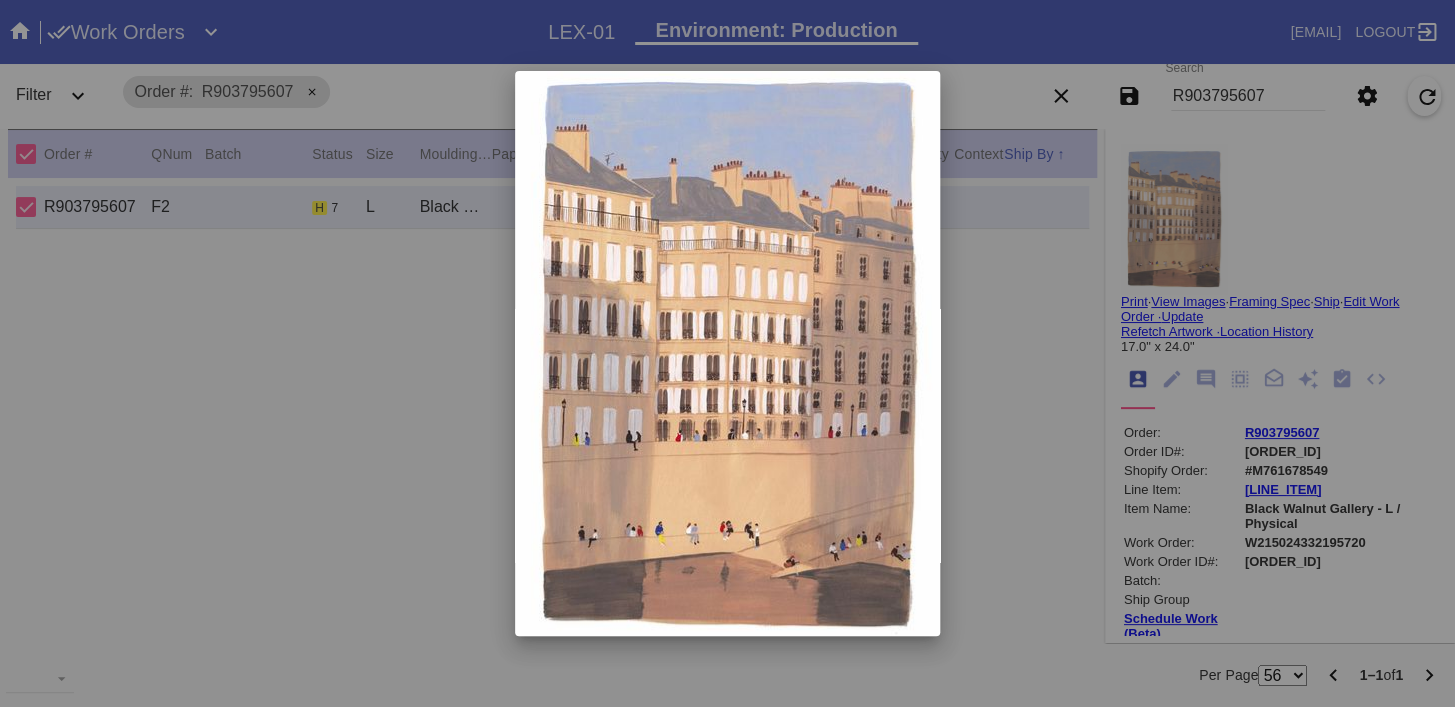scroll, scrollTop: 34, scrollLeft: 0, axis: vertical 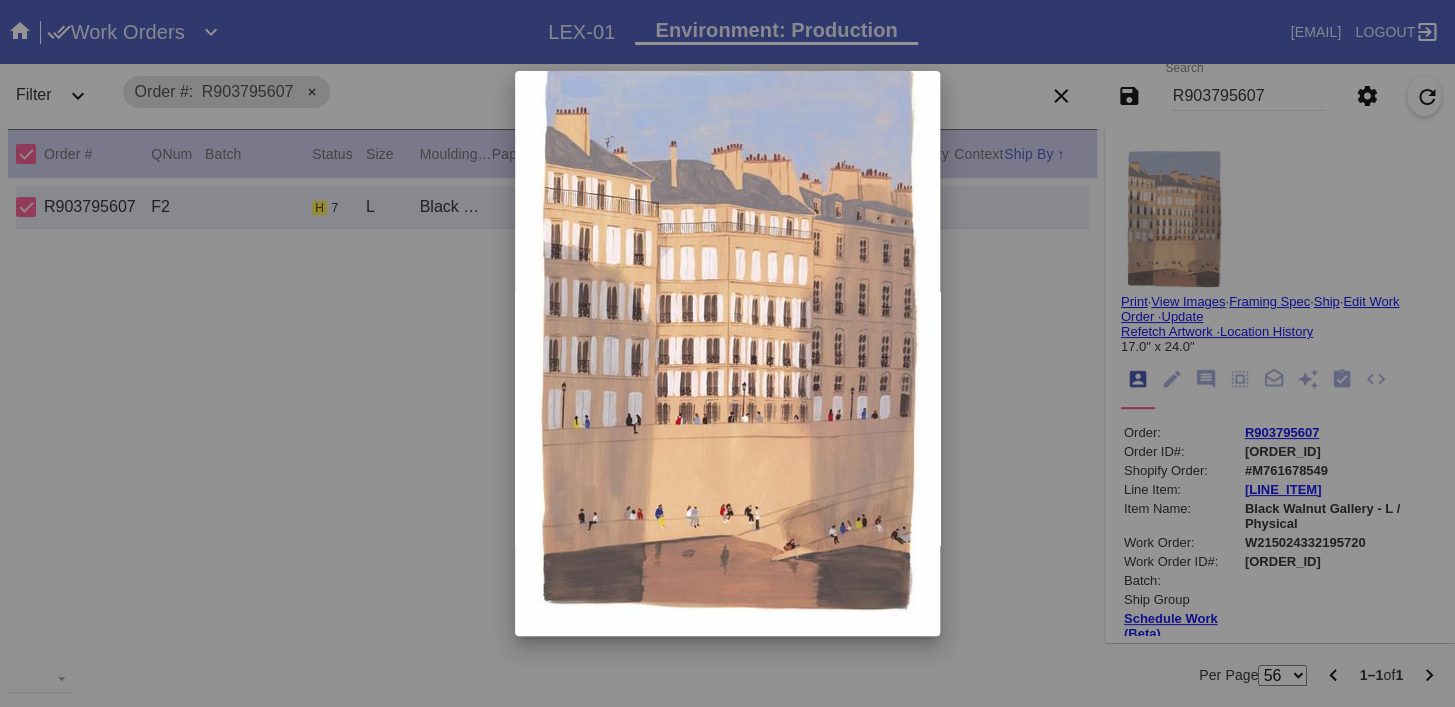 drag, startPoint x: 1029, startPoint y: 328, endPoint x: 1041, endPoint y: 328, distance: 12 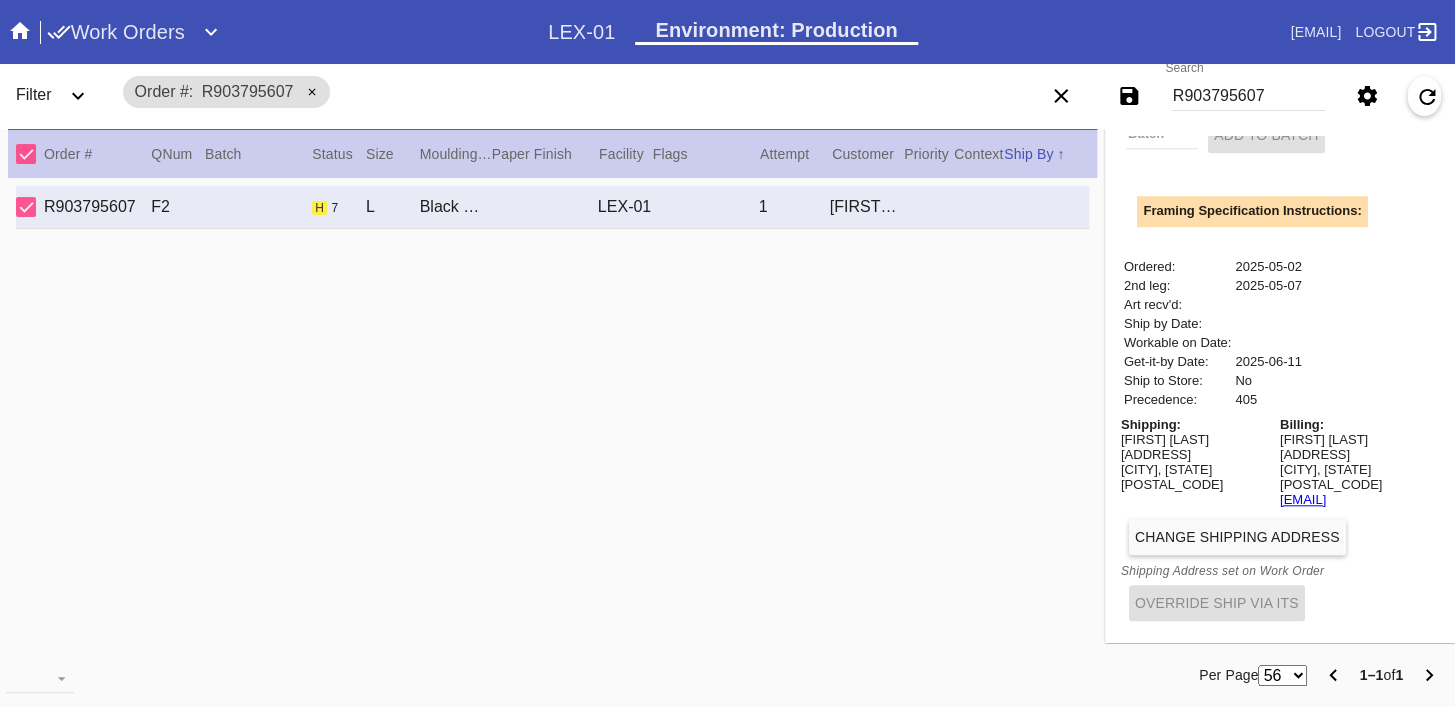 scroll, scrollTop: 0, scrollLeft: 0, axis: both 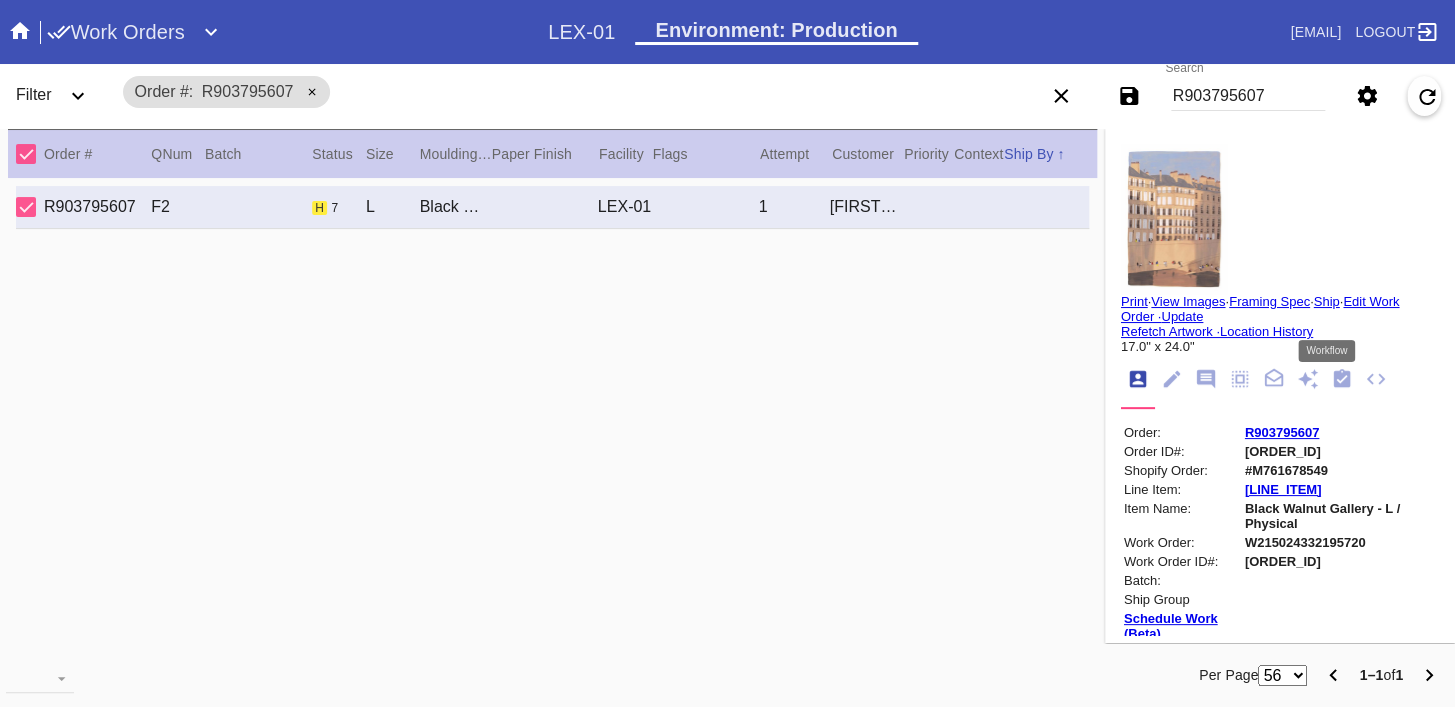 click 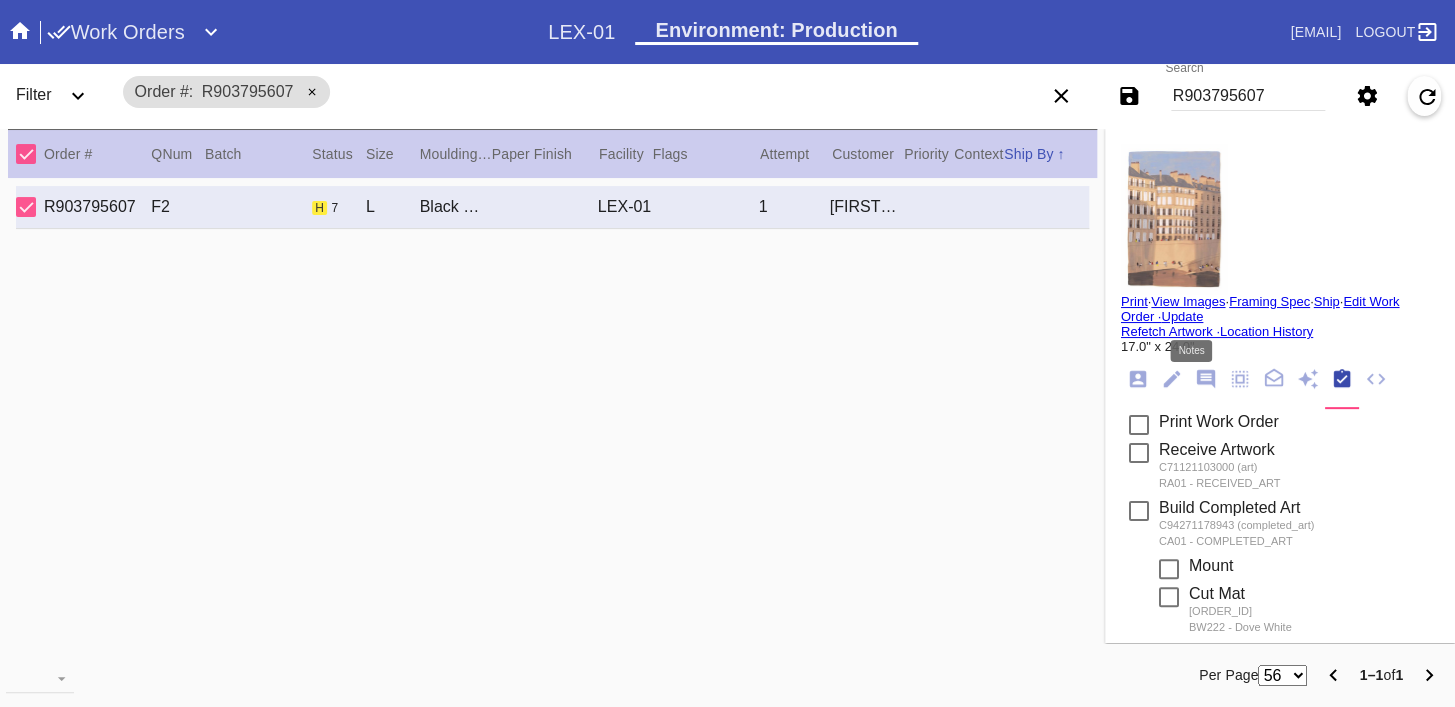 click 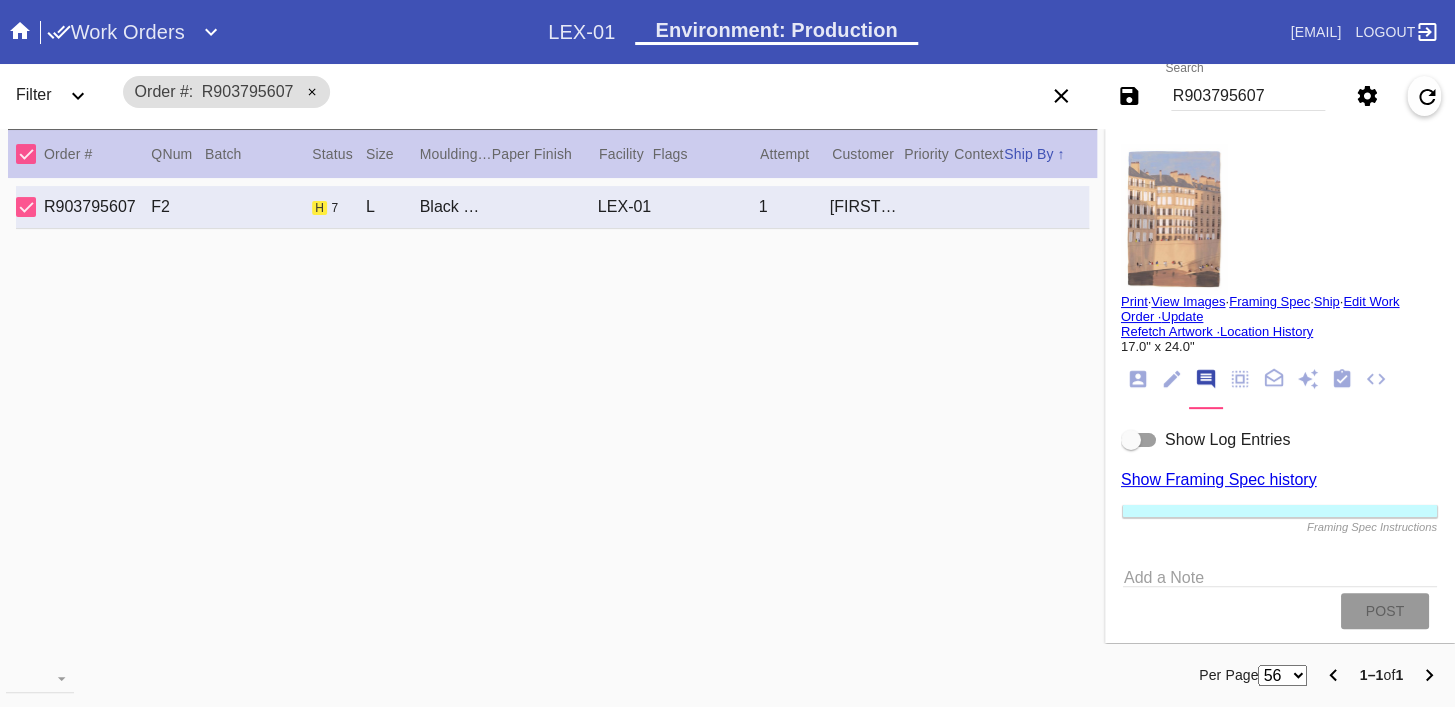 click at bounding box center [1139, 440] 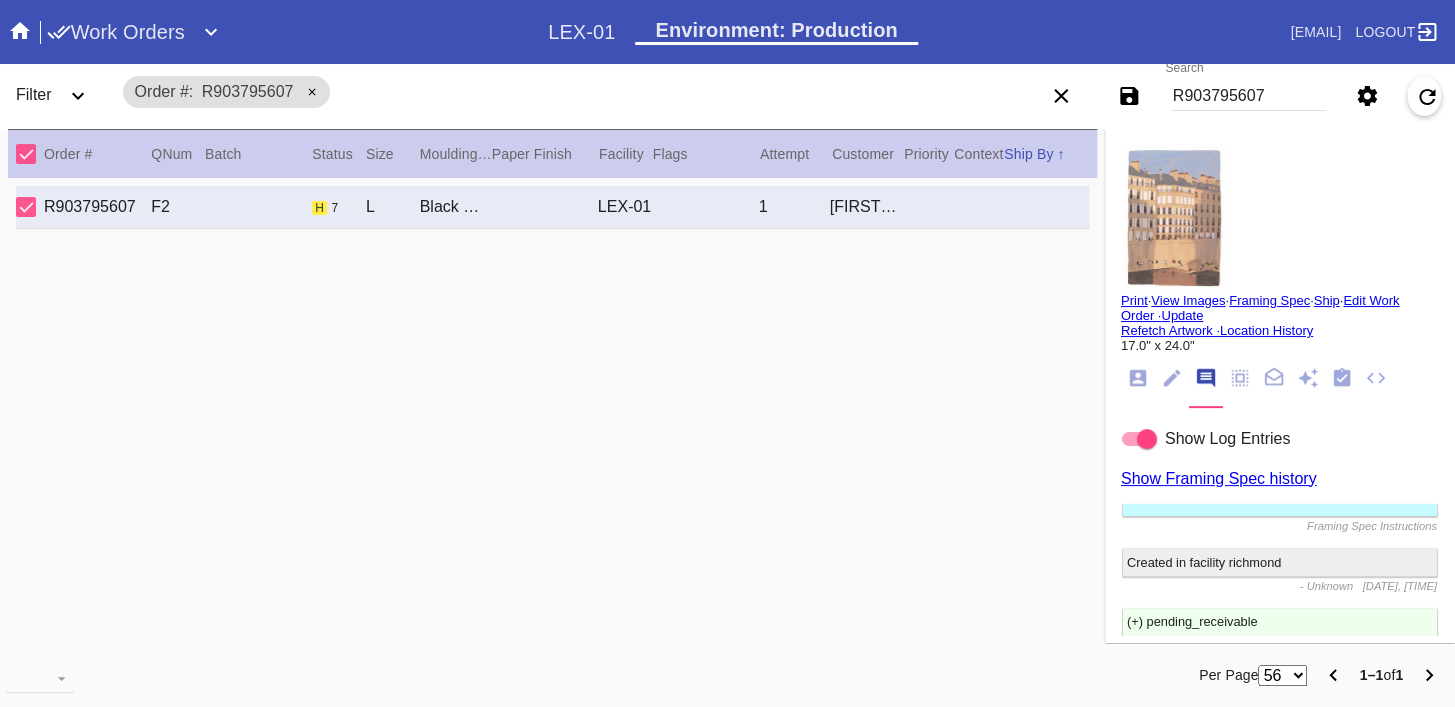scroll, scrollTop: 0, scrollLeft: 0, axis: both 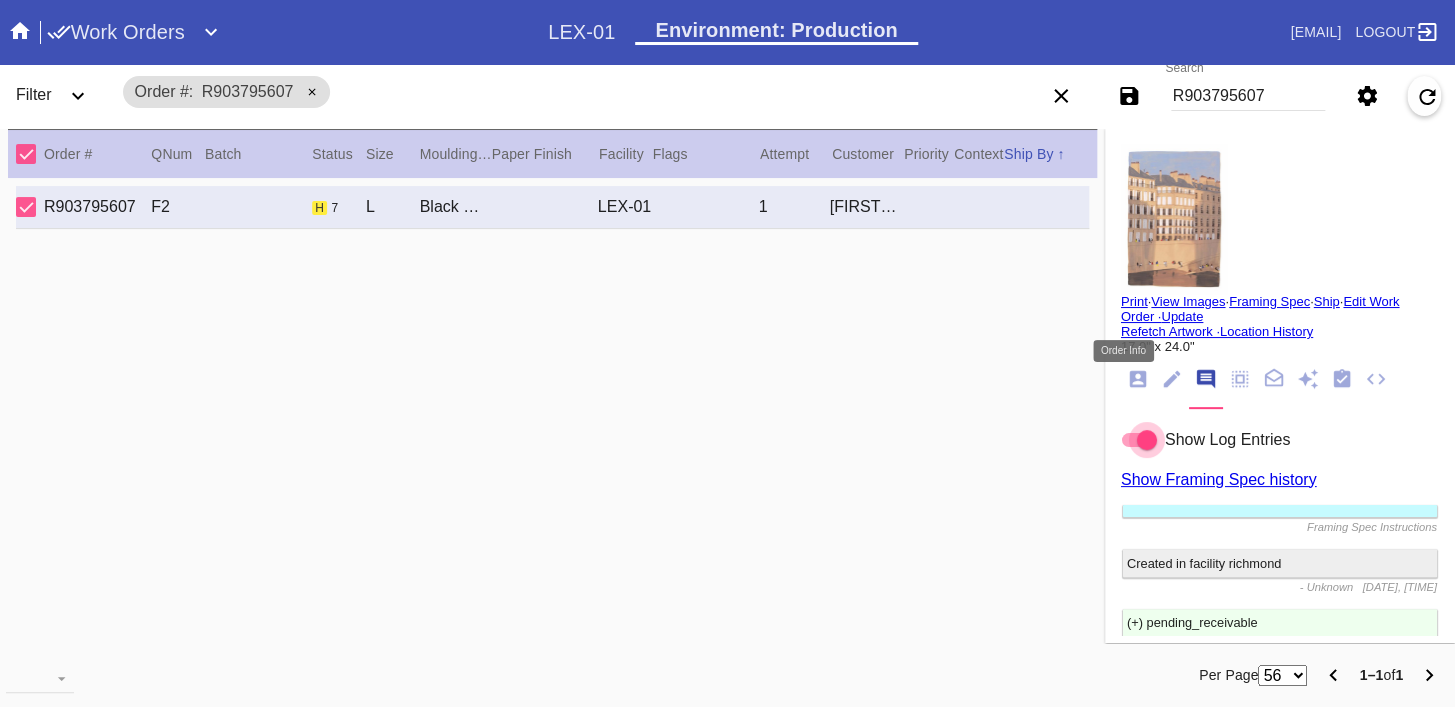 click 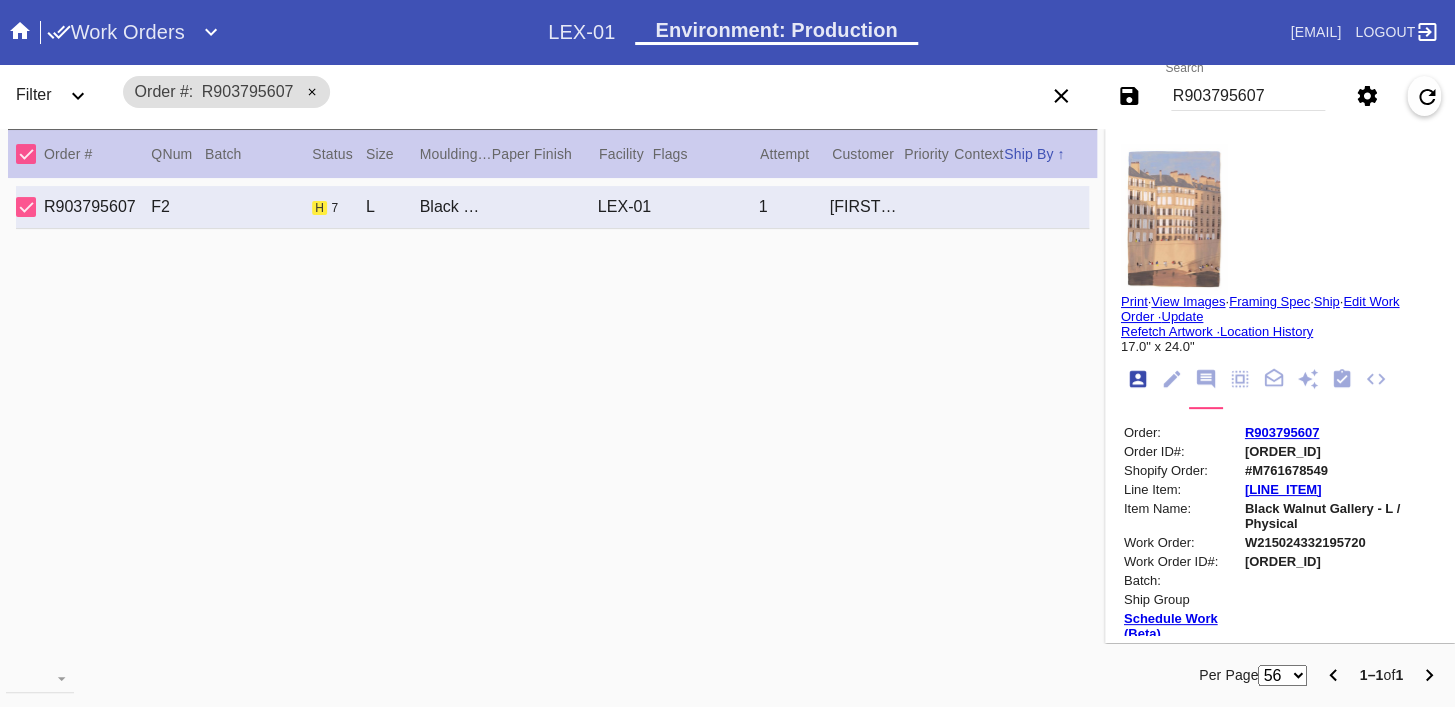 scroll, scrollTop: 24, scrollLeft: 0, axis: vertical 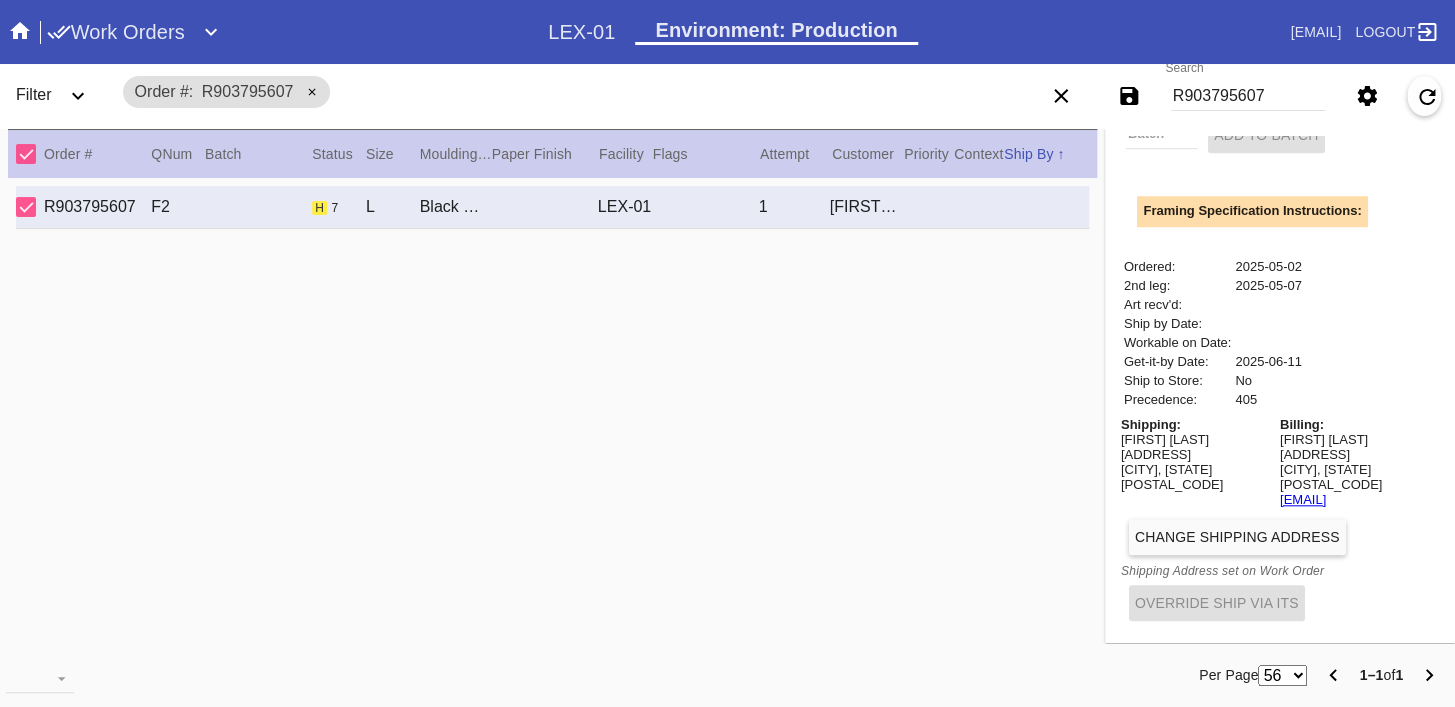 copy on "yayjanelle@gmail.com" 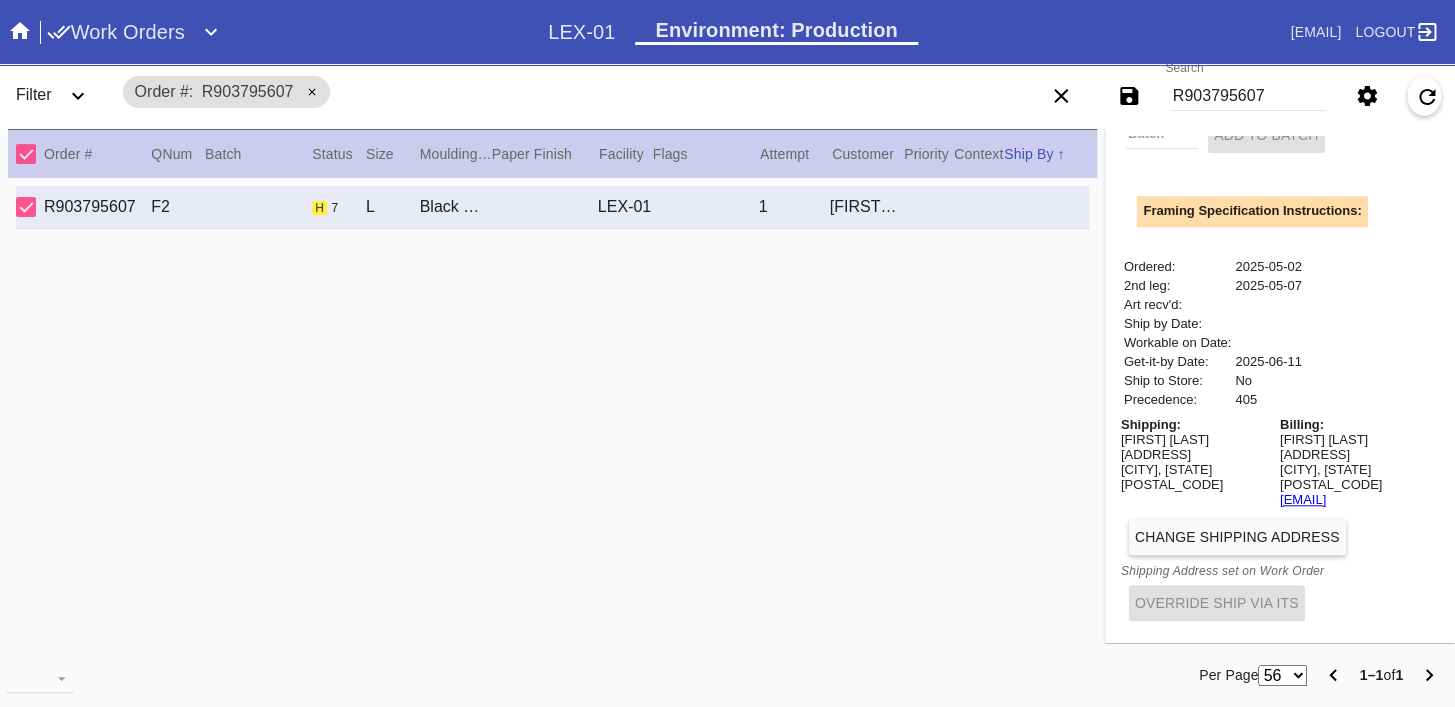 scroll, scrollTop: 0, scrollLeft: 0, axis: both 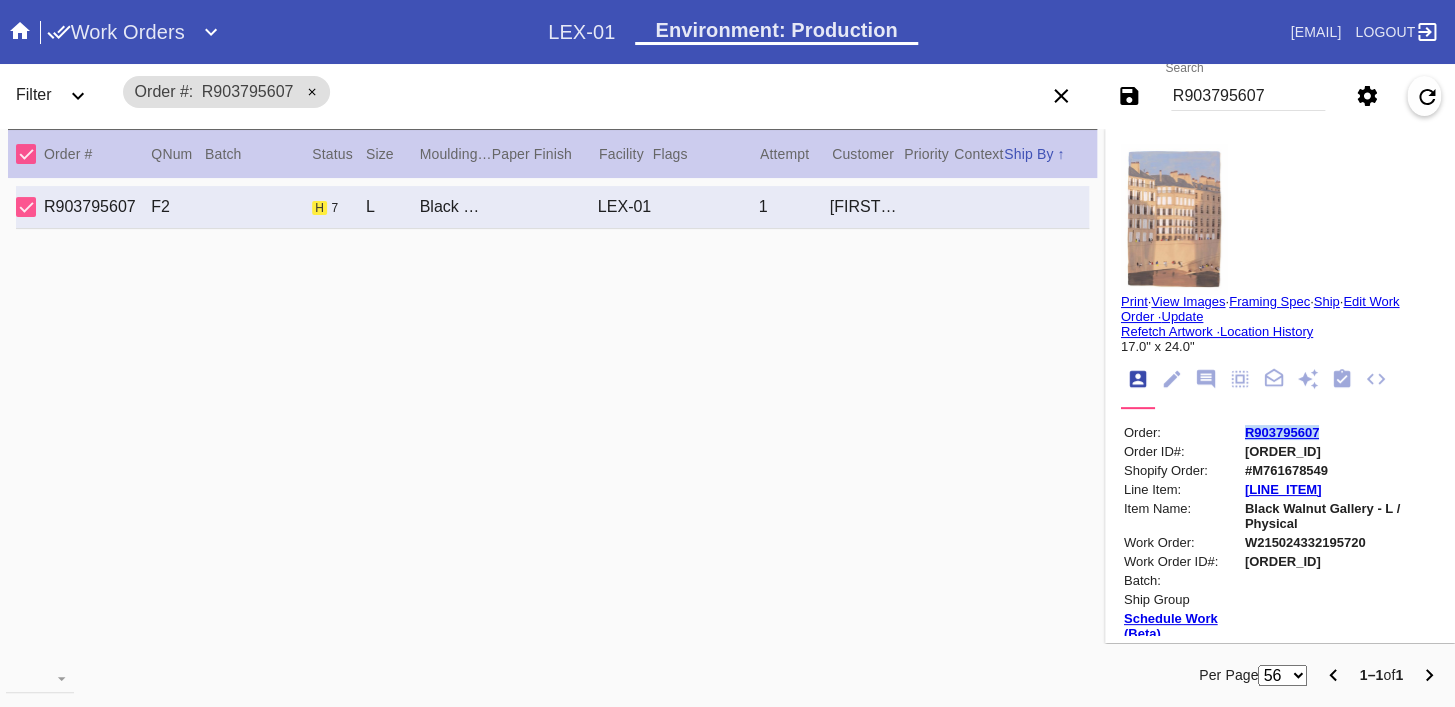 copy on "R903795607" 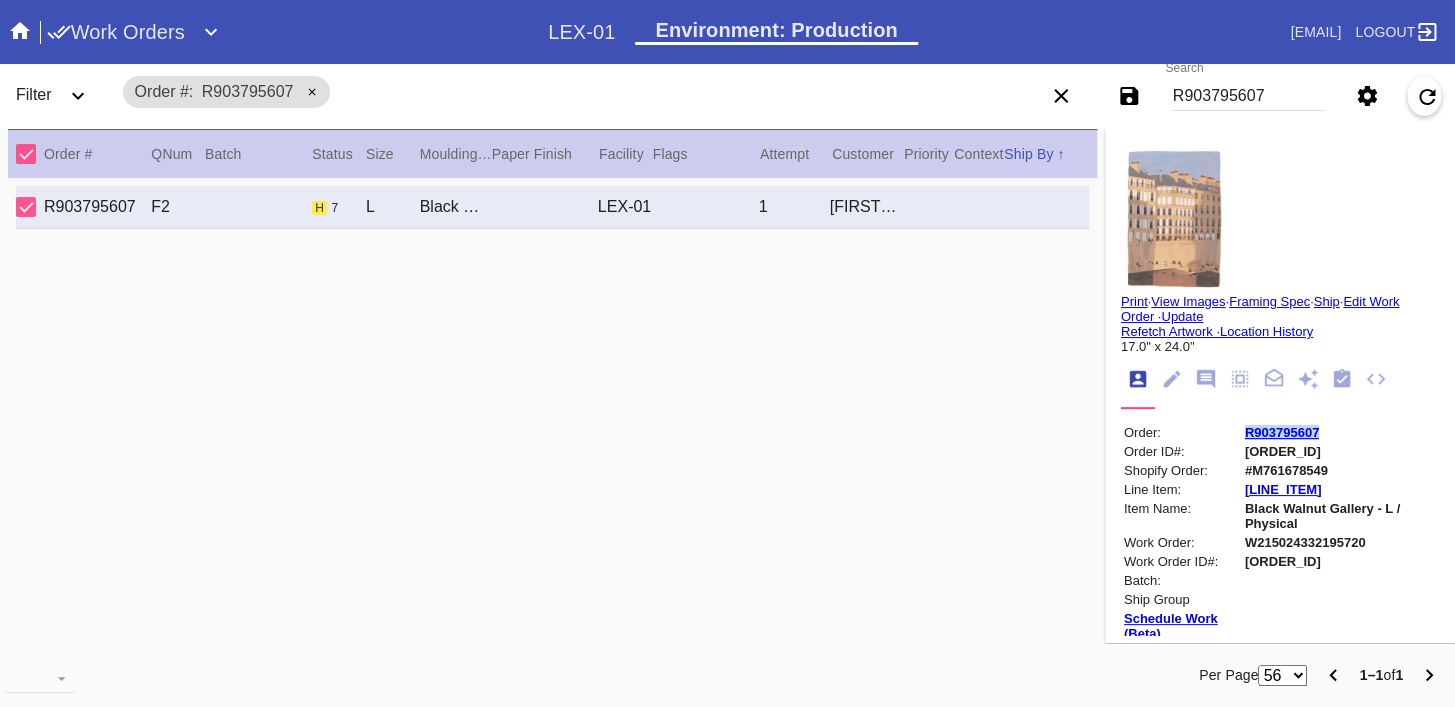copy on "R903795607" 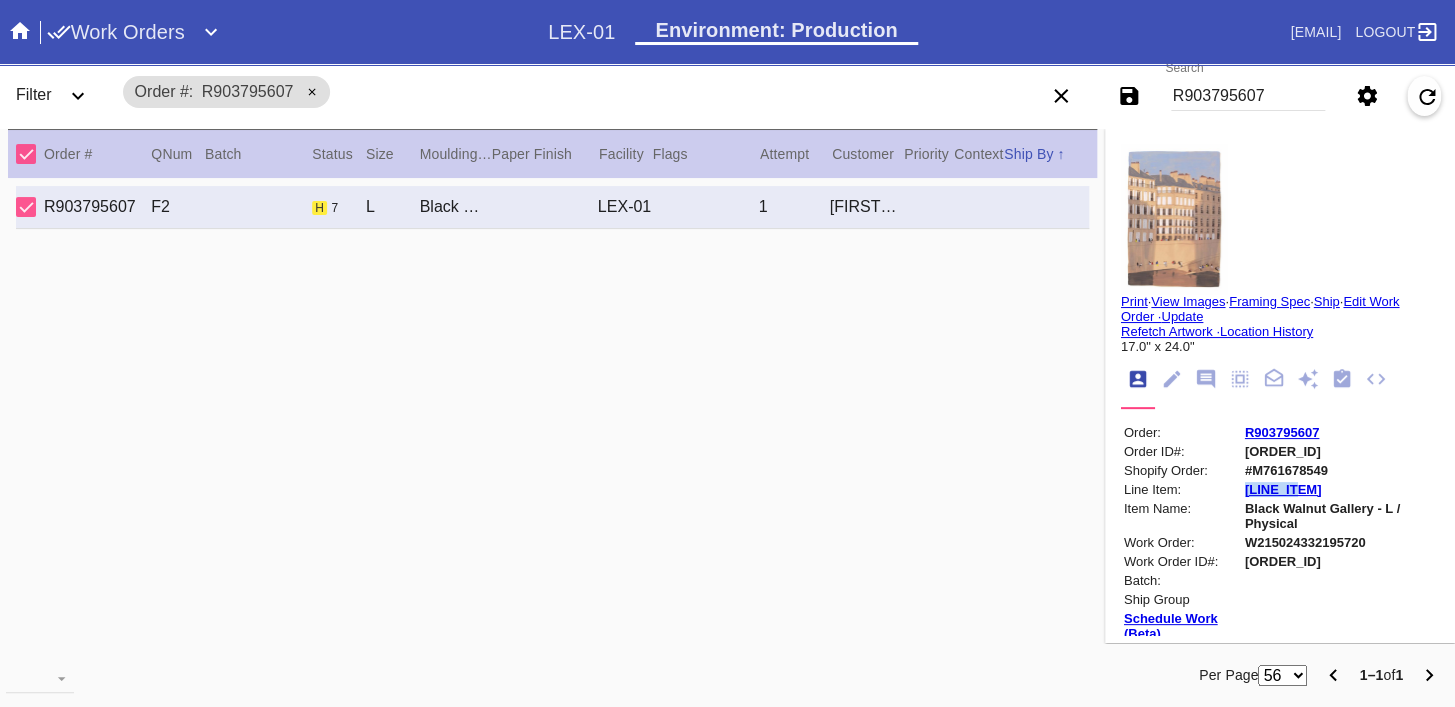 copy on "L8833745" 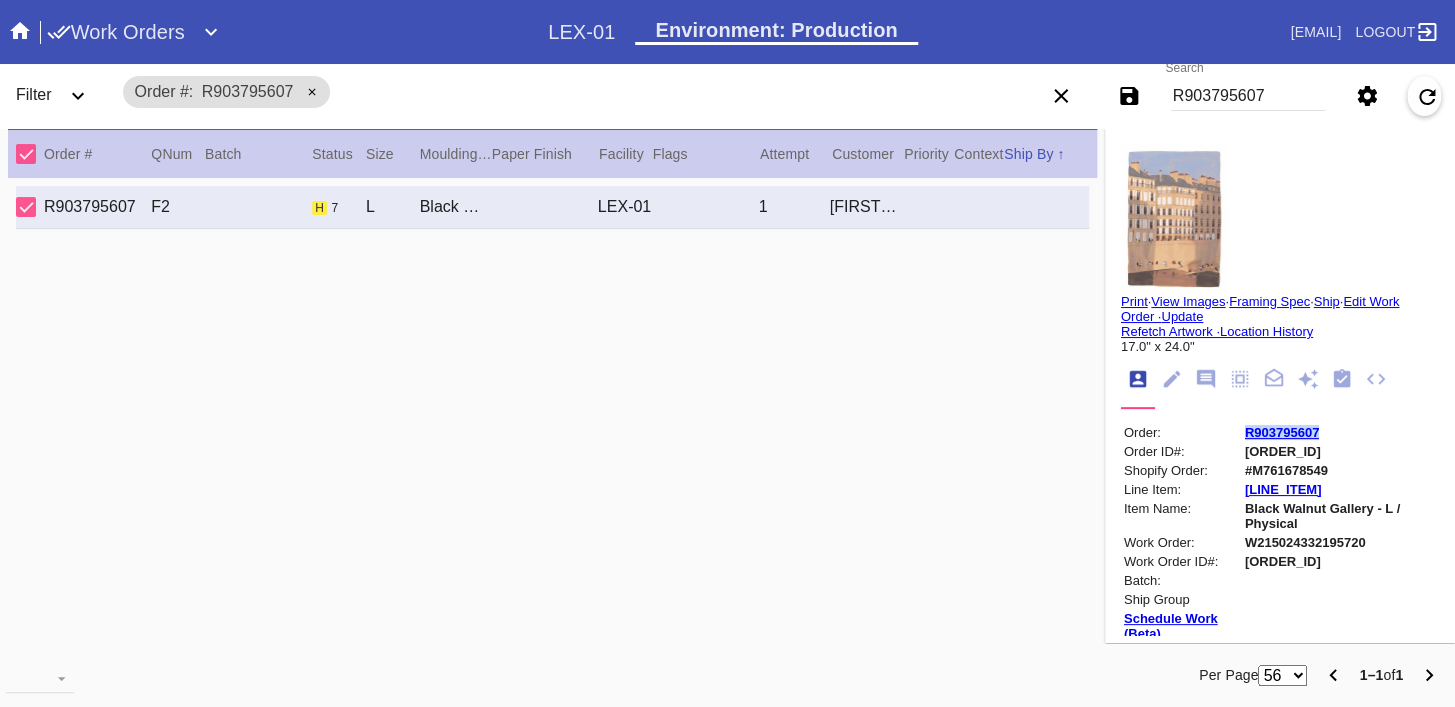 copy on "R903795607" 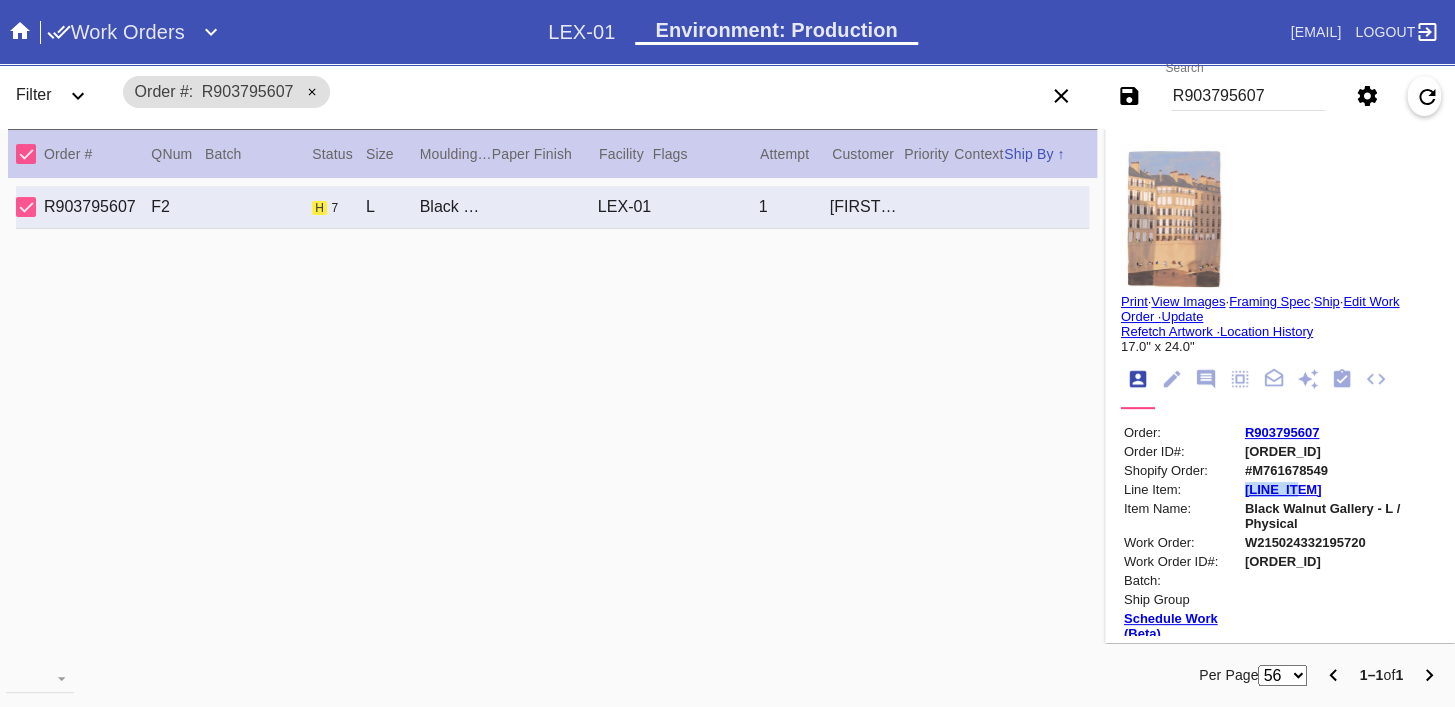 copy on "L8833745" 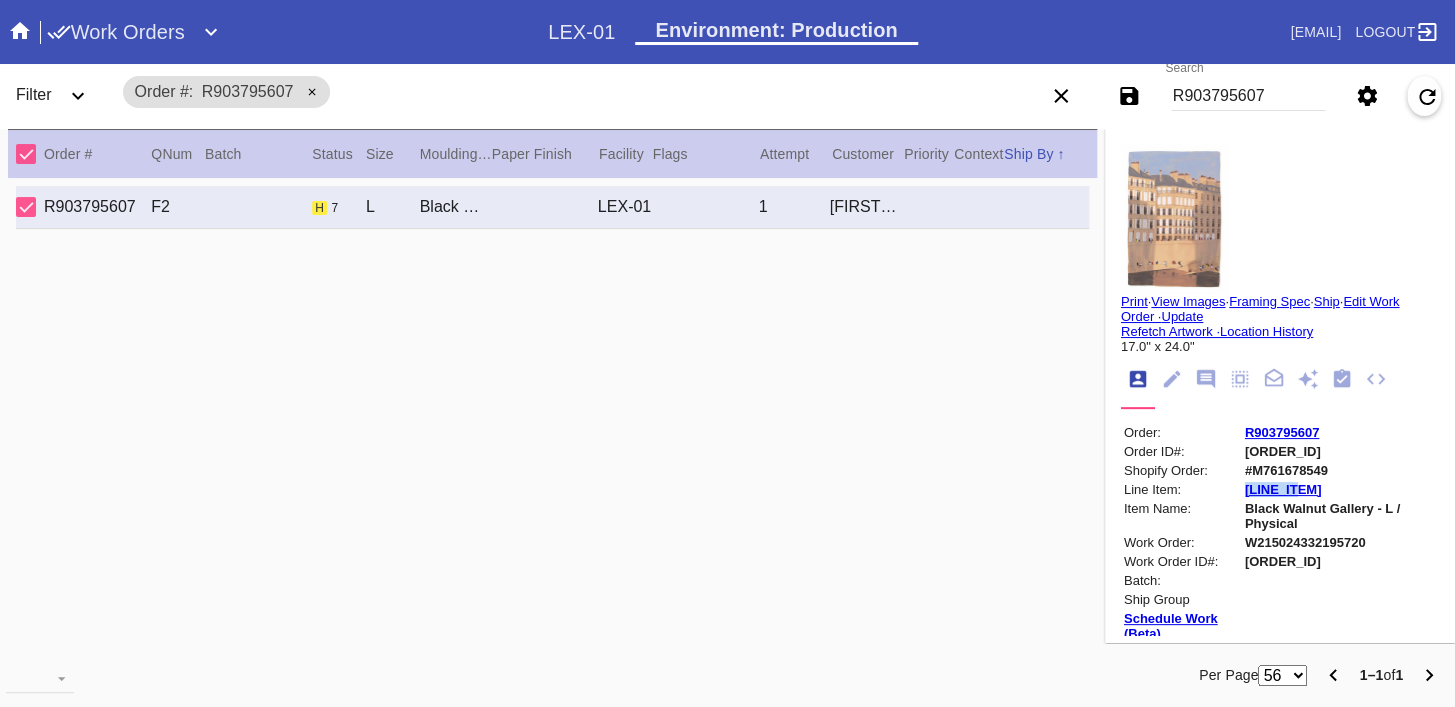 scroll, scrollTop: 24, scrollLeft: 0, axis: vertical 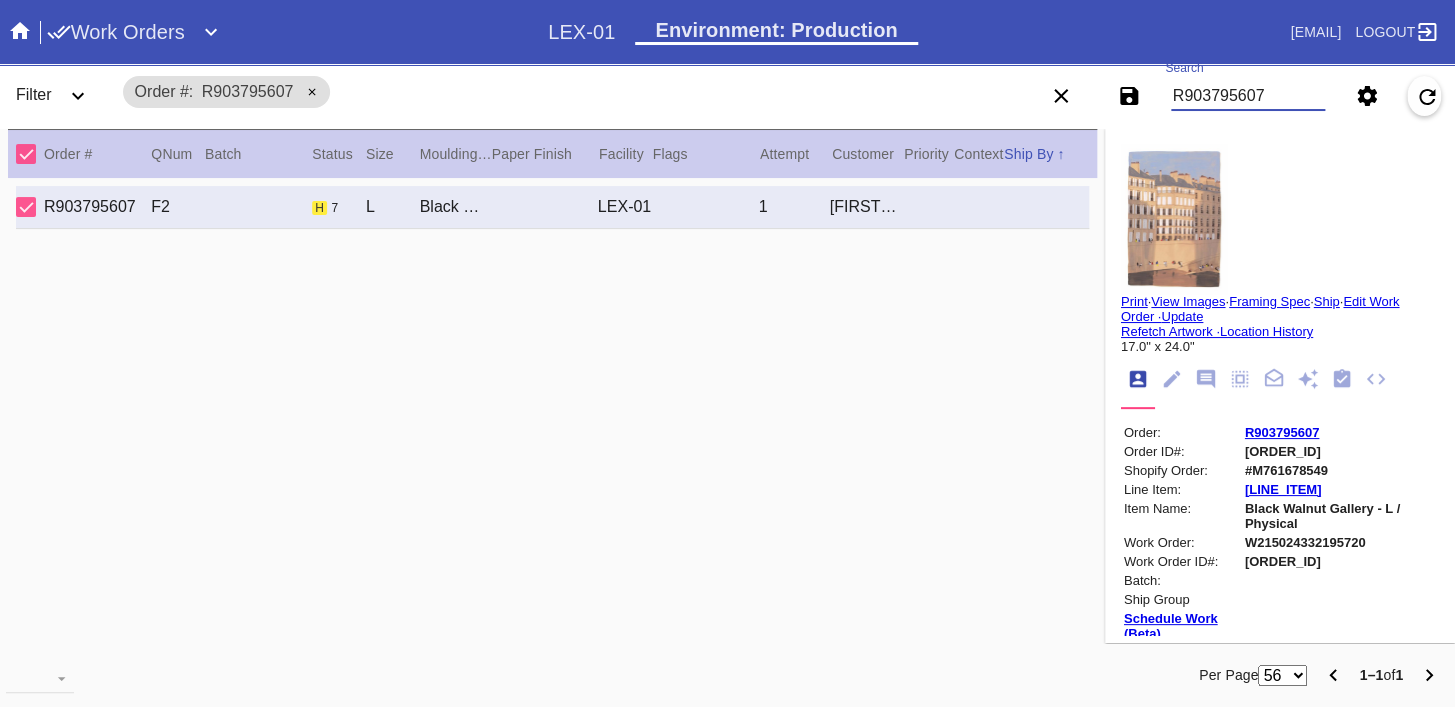 click on "R903795607" at bounding box center [1248, 96] 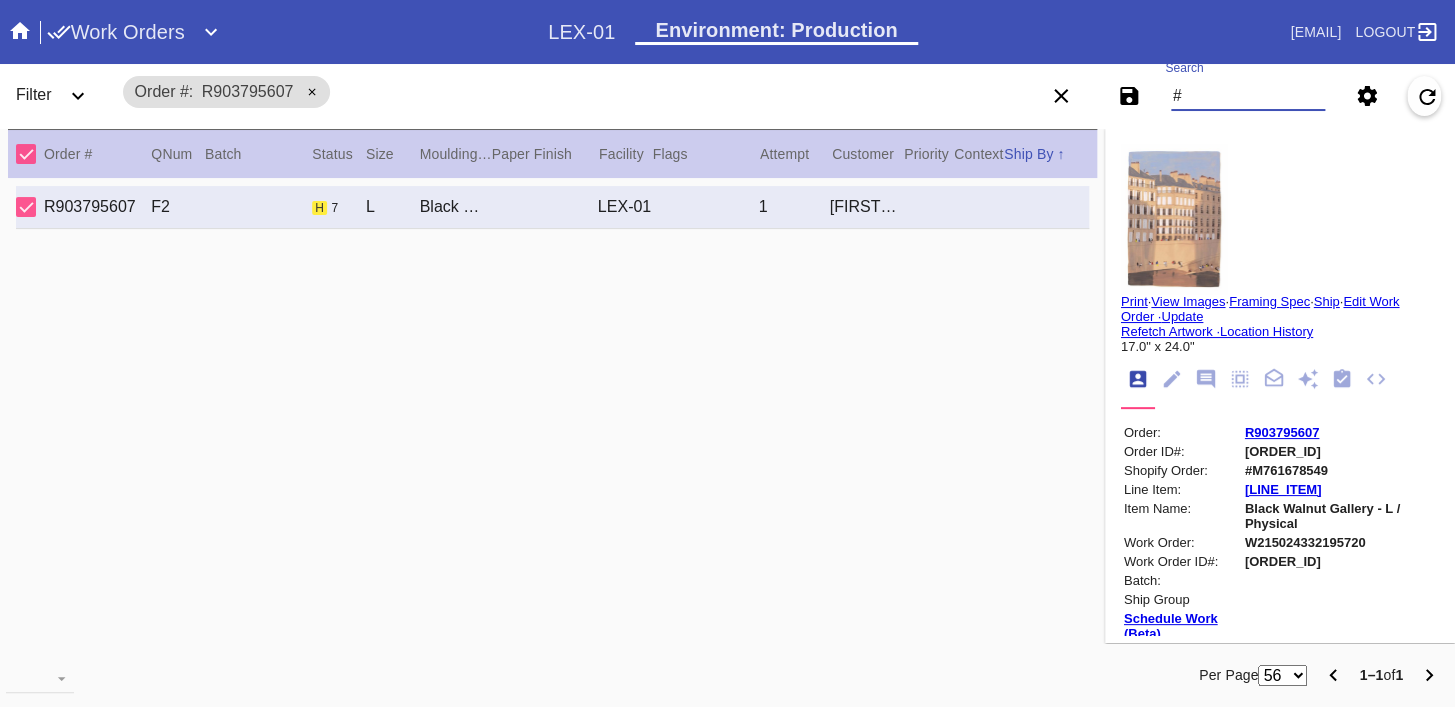 paste on "M761738358" 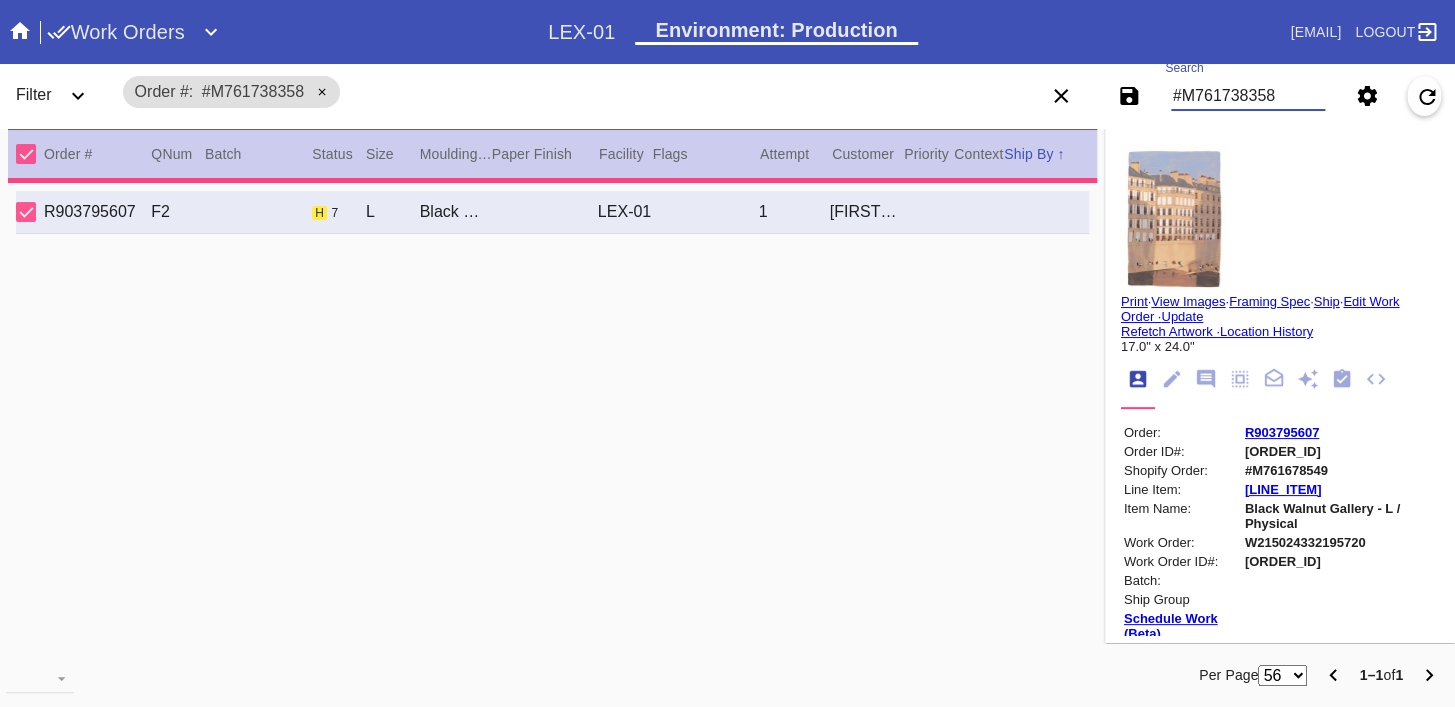 type on "#M761738358" 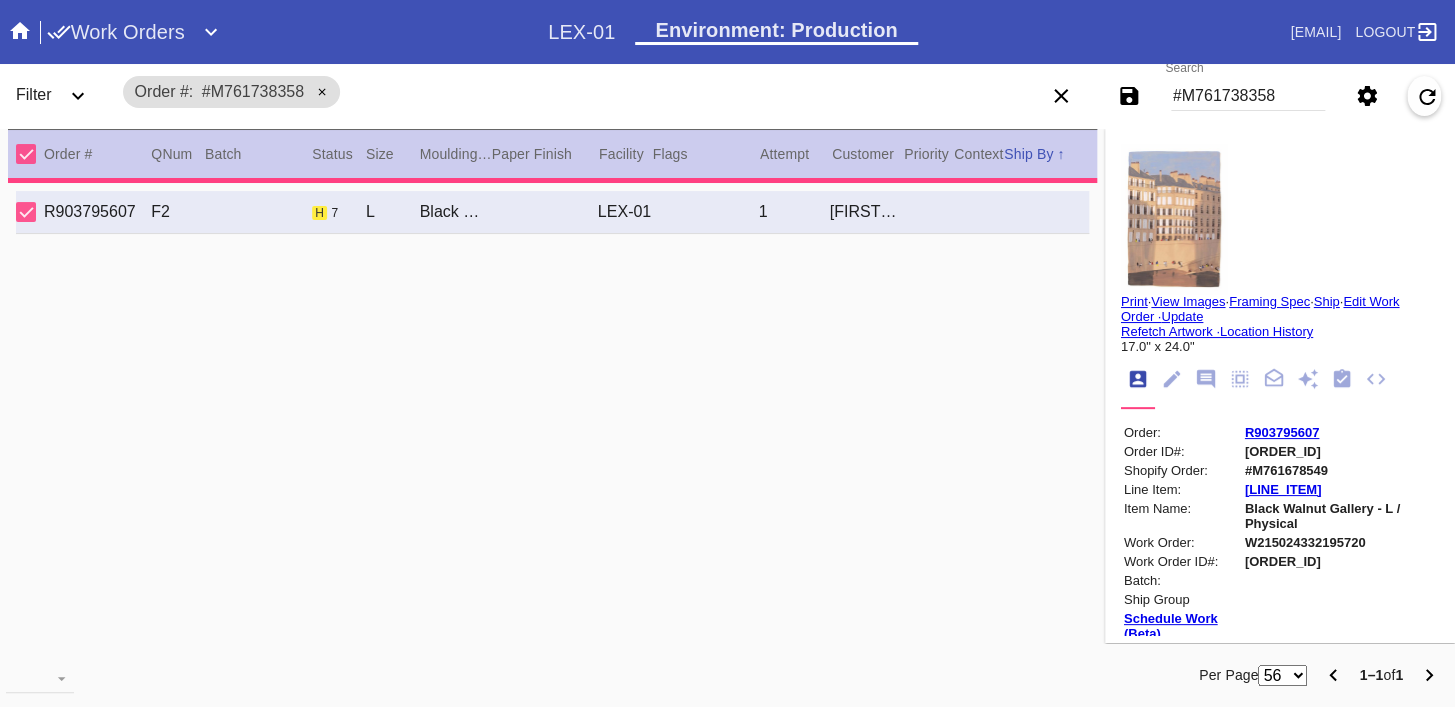 type on "1.5" 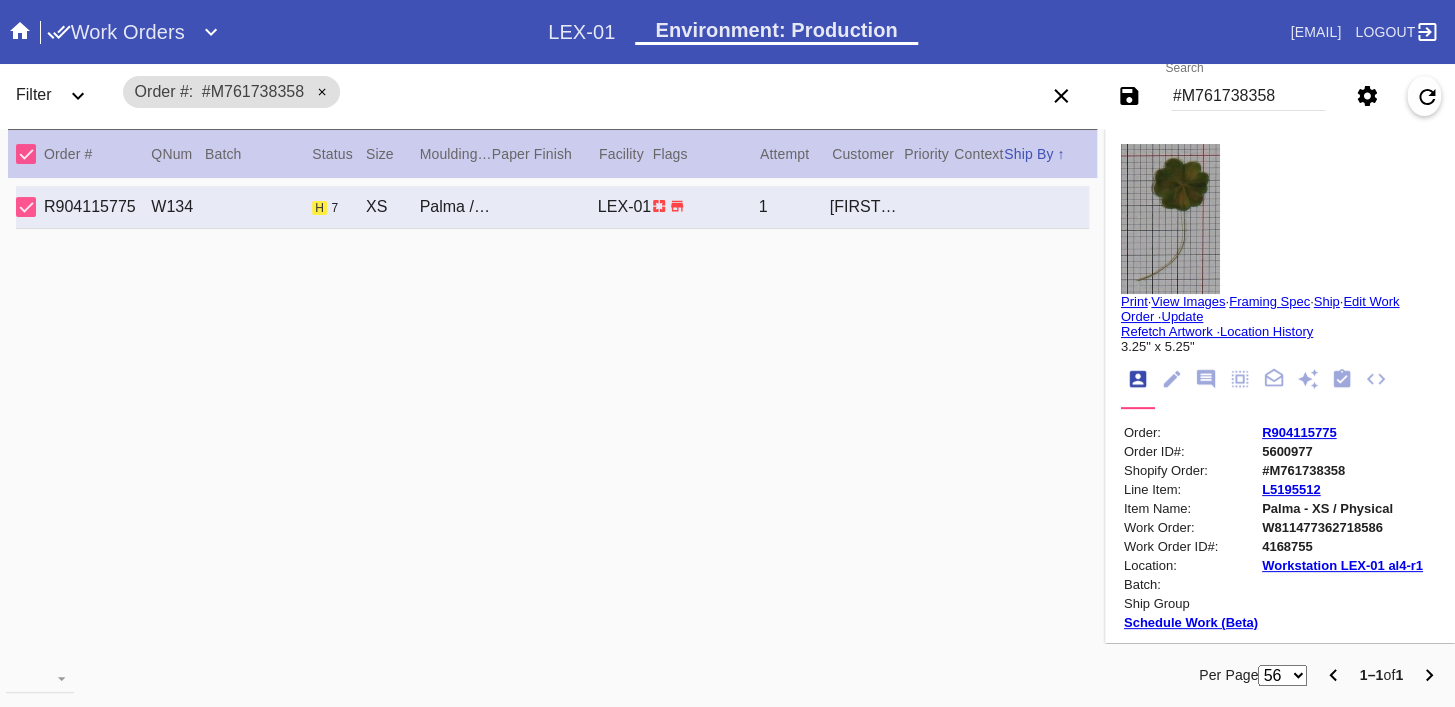 click at bounding box center (1170, 219) 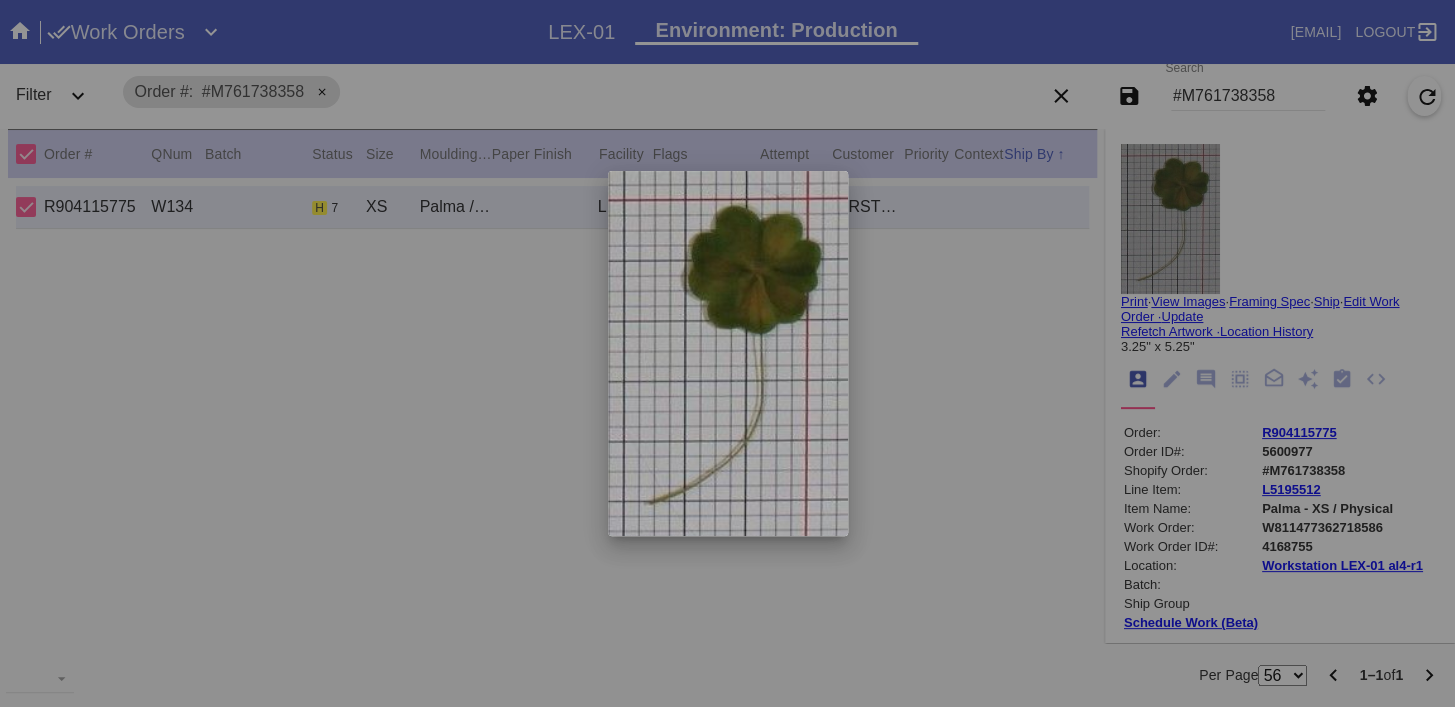 click at bounding box center (727, 353) 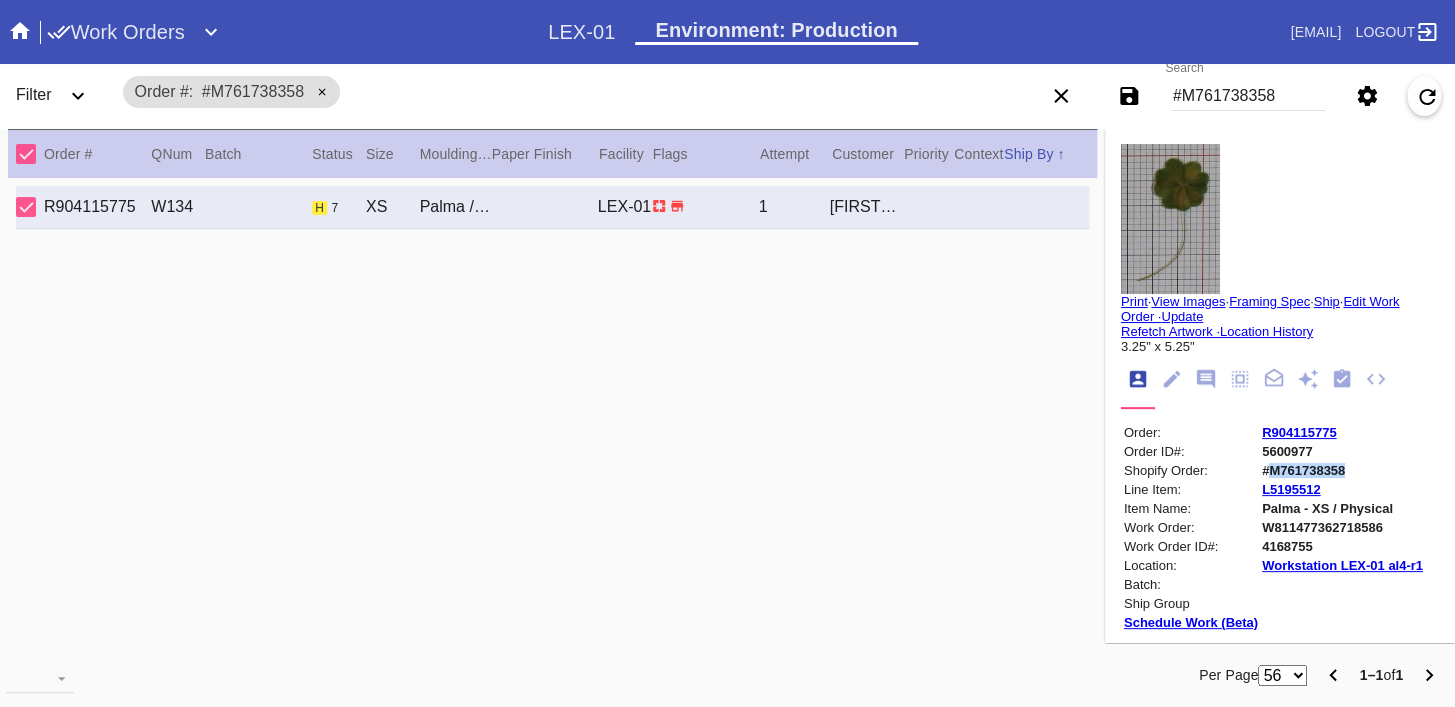 copy on "M761738358" 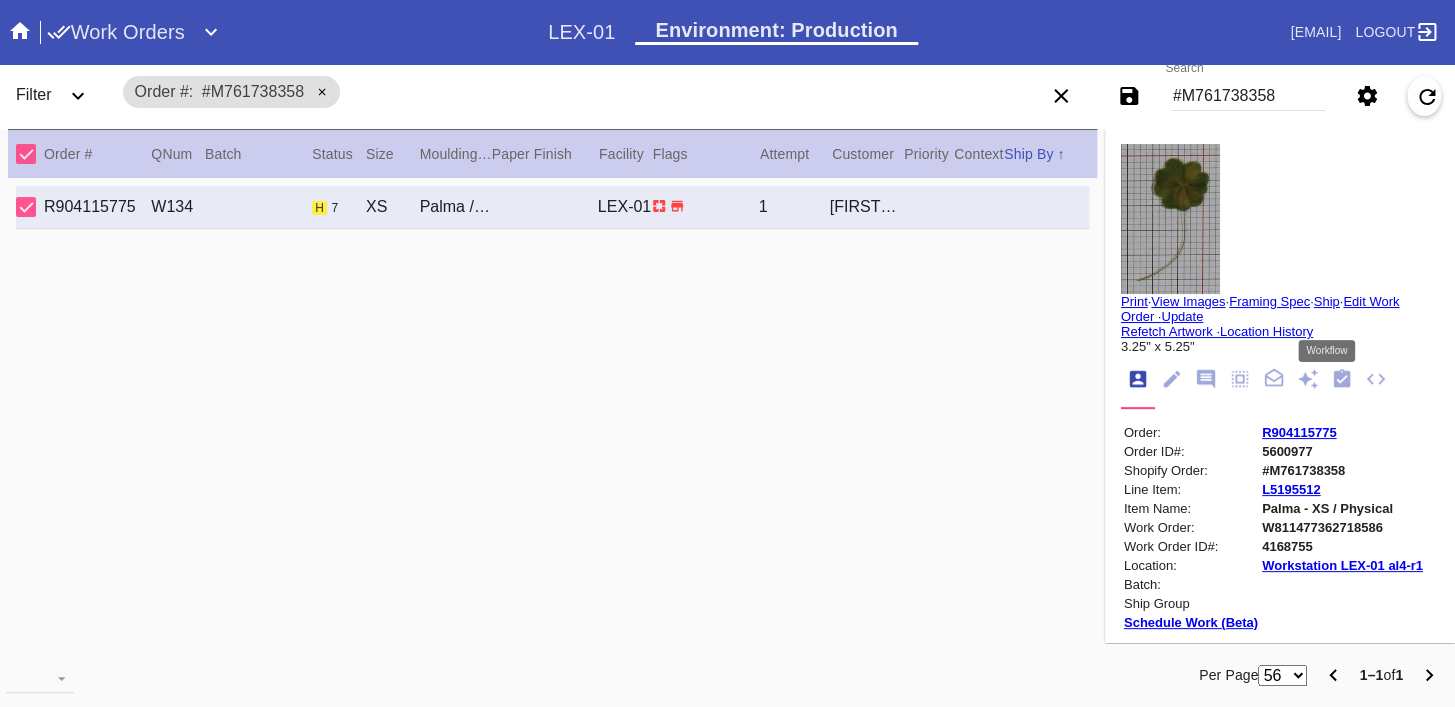 click 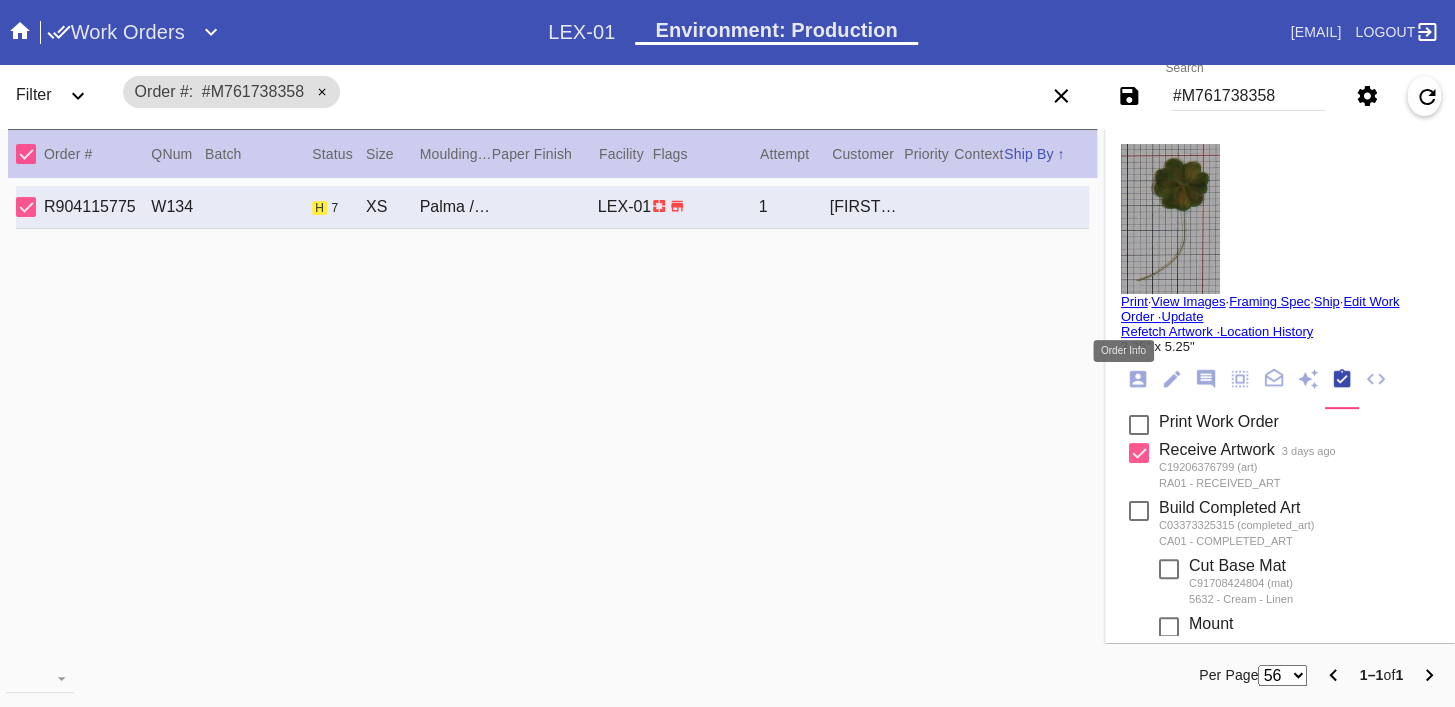 click 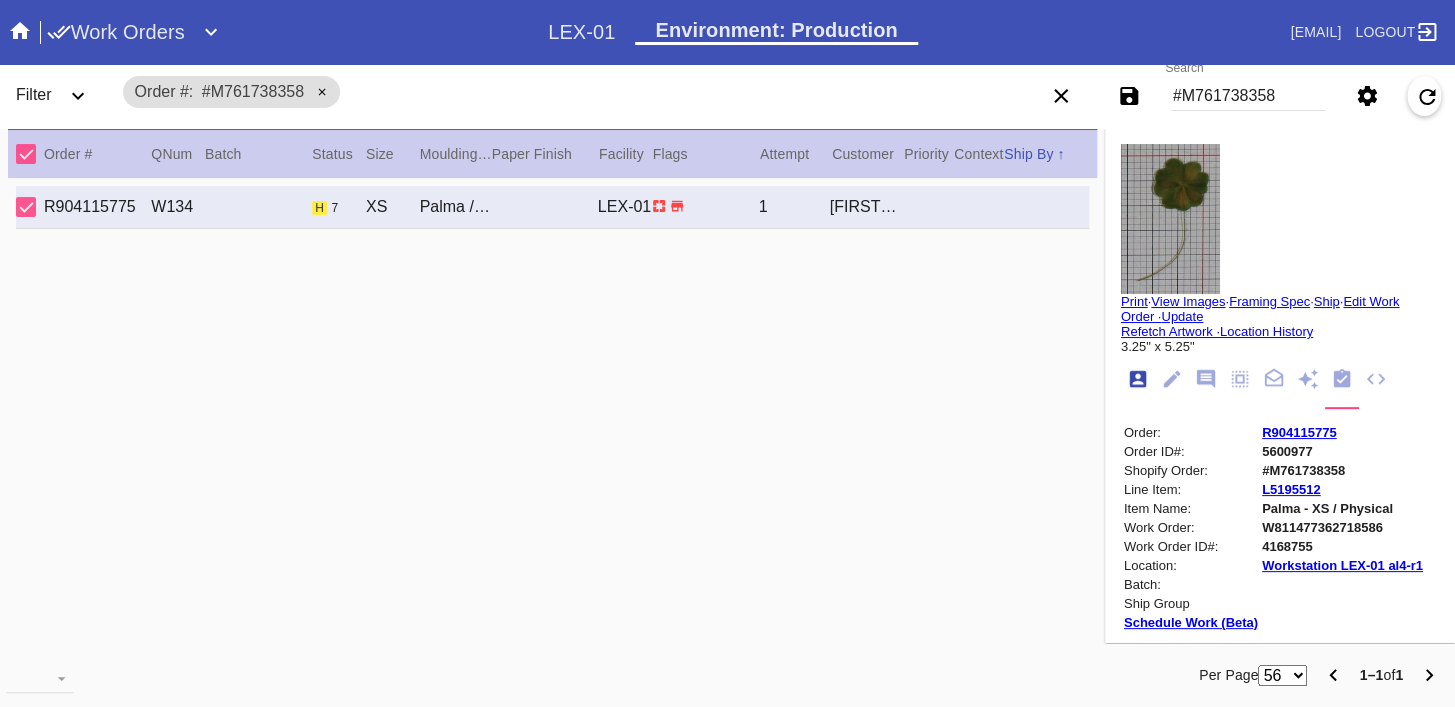 scroll, scrollTop: 24, scrollLeft: 0, axis: vertical 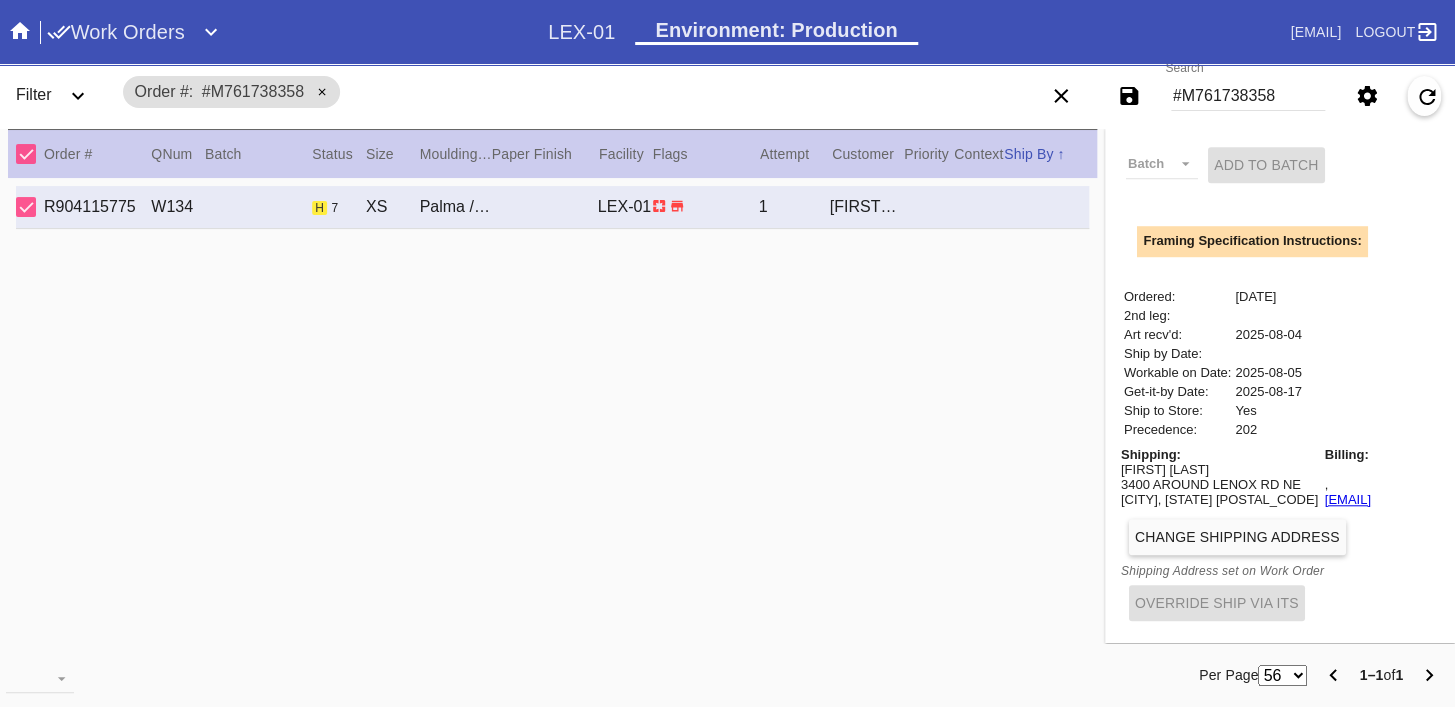 copy on "erinlouer@gmail.com" 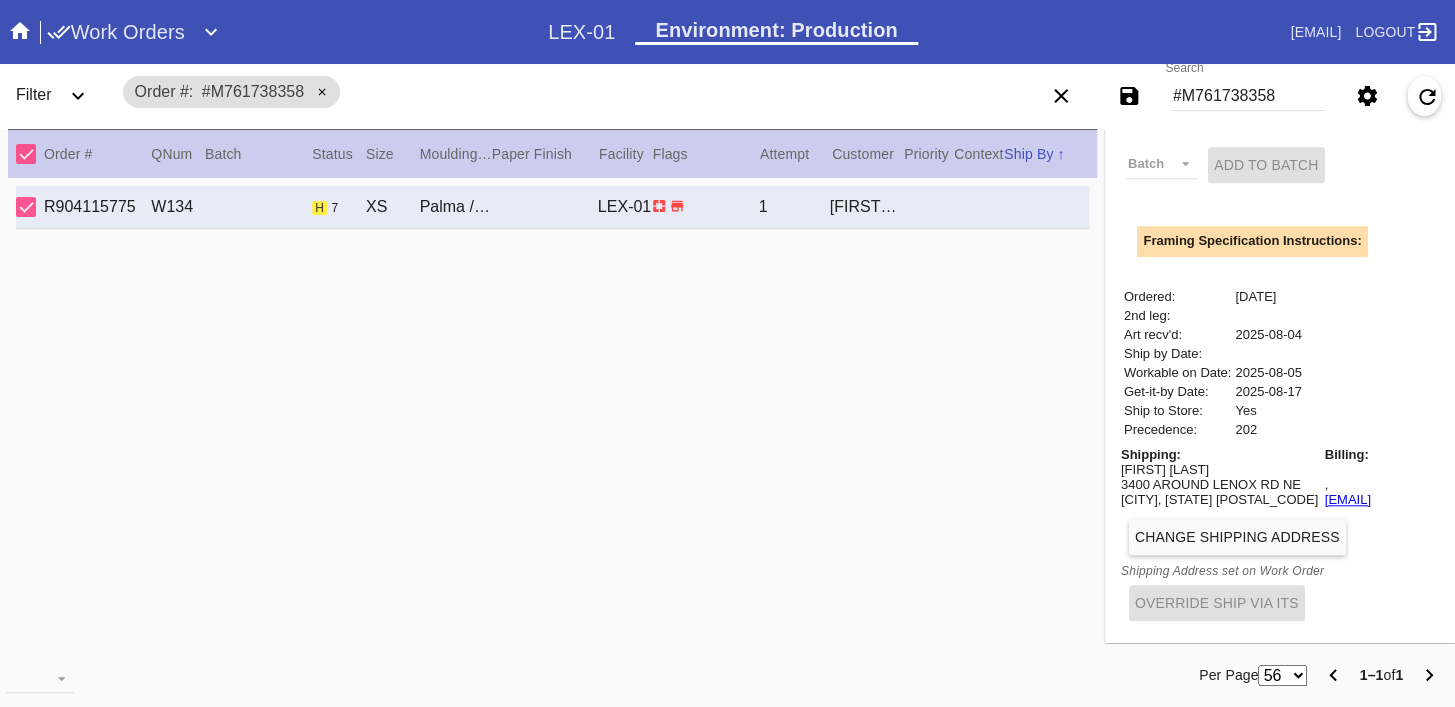 scroll, scrollTop: 0, scrollLeft: 0, axis: both 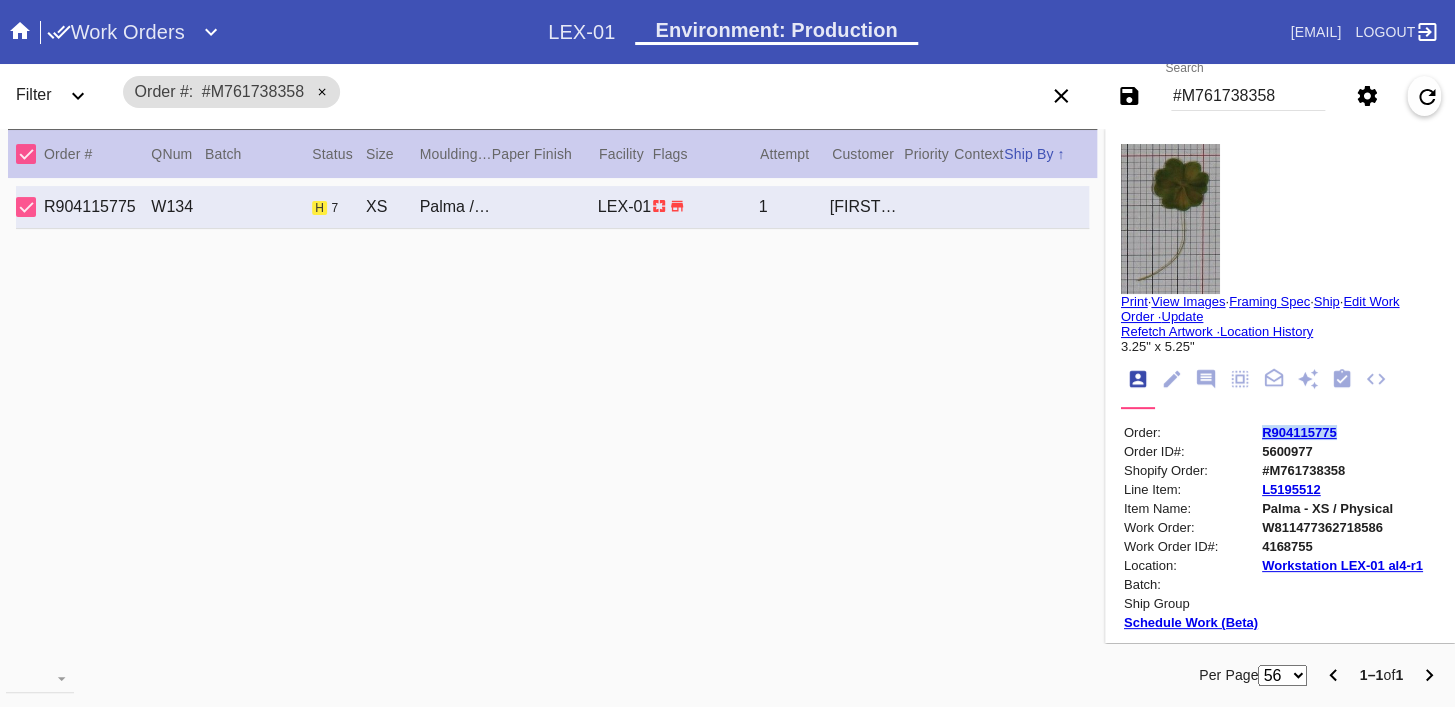 copy on "R904115775" 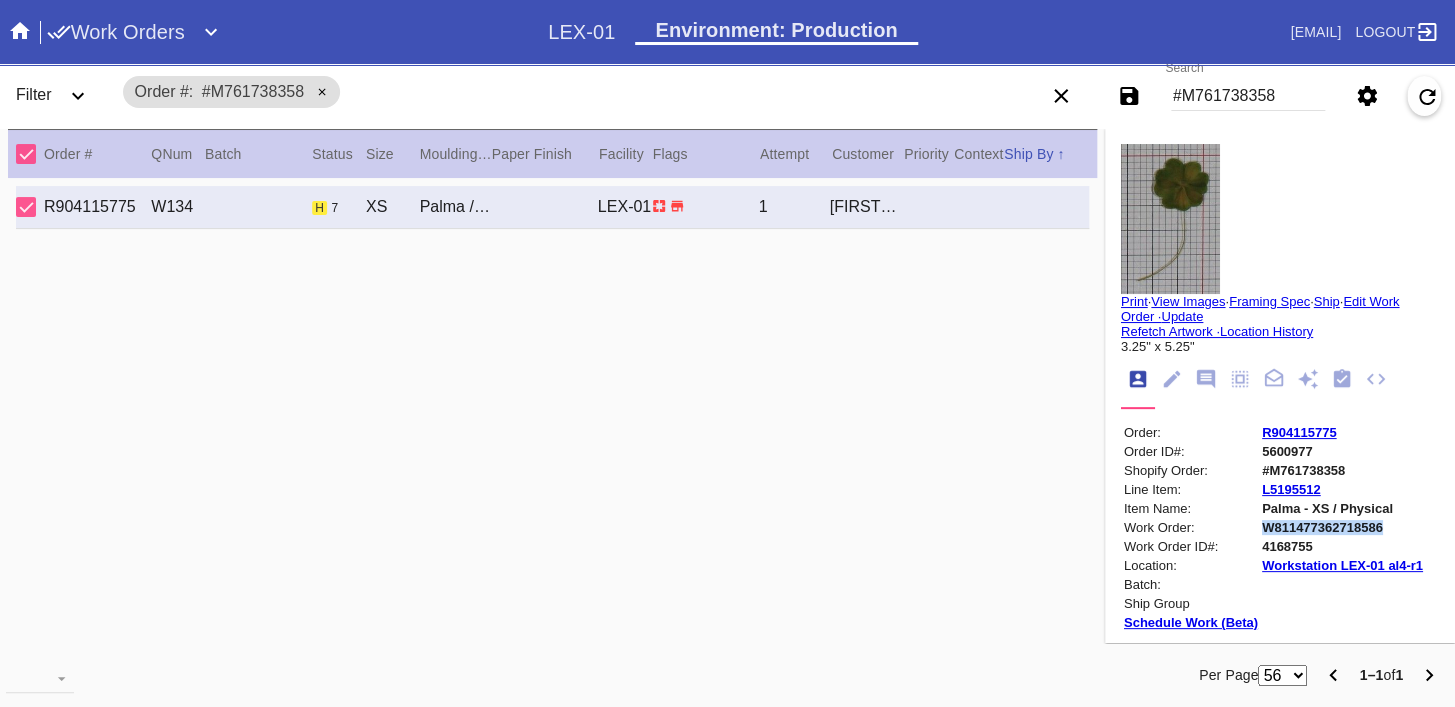 copy on "W811477362718586" 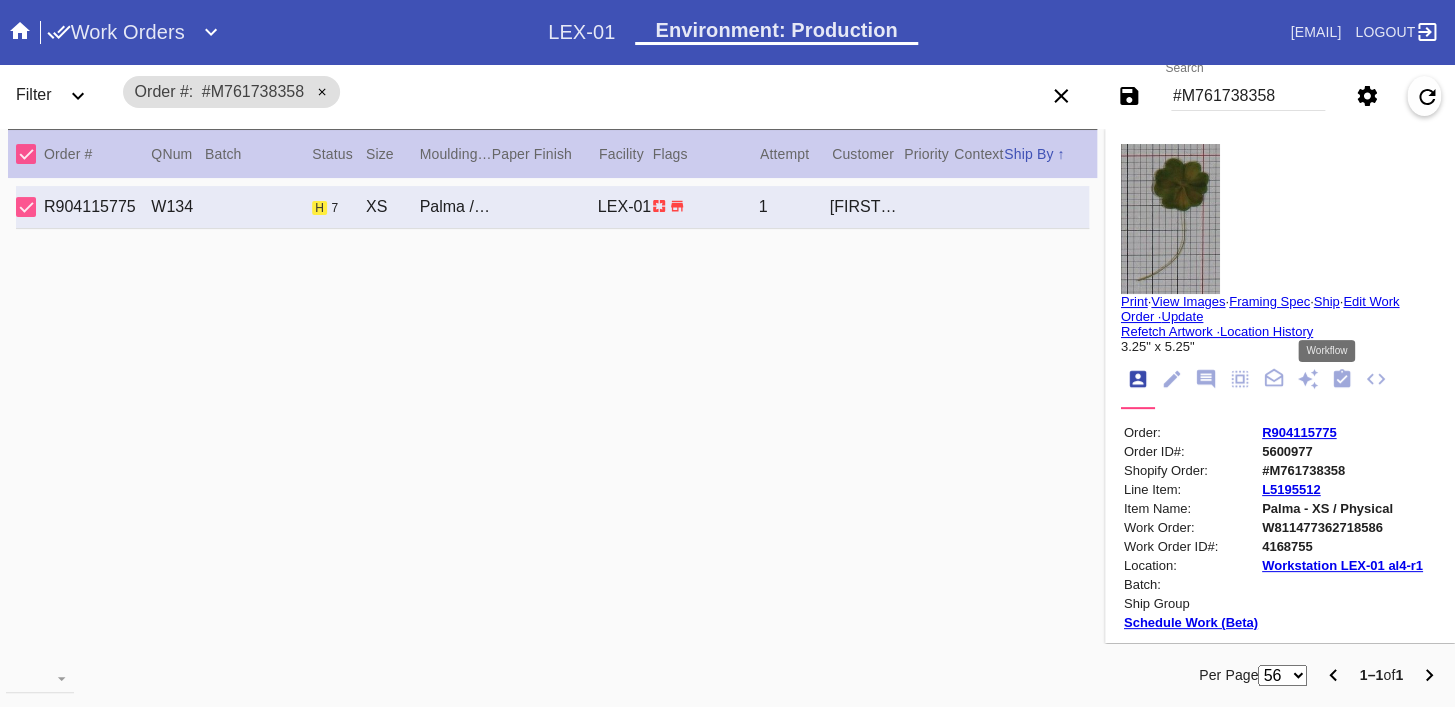 click 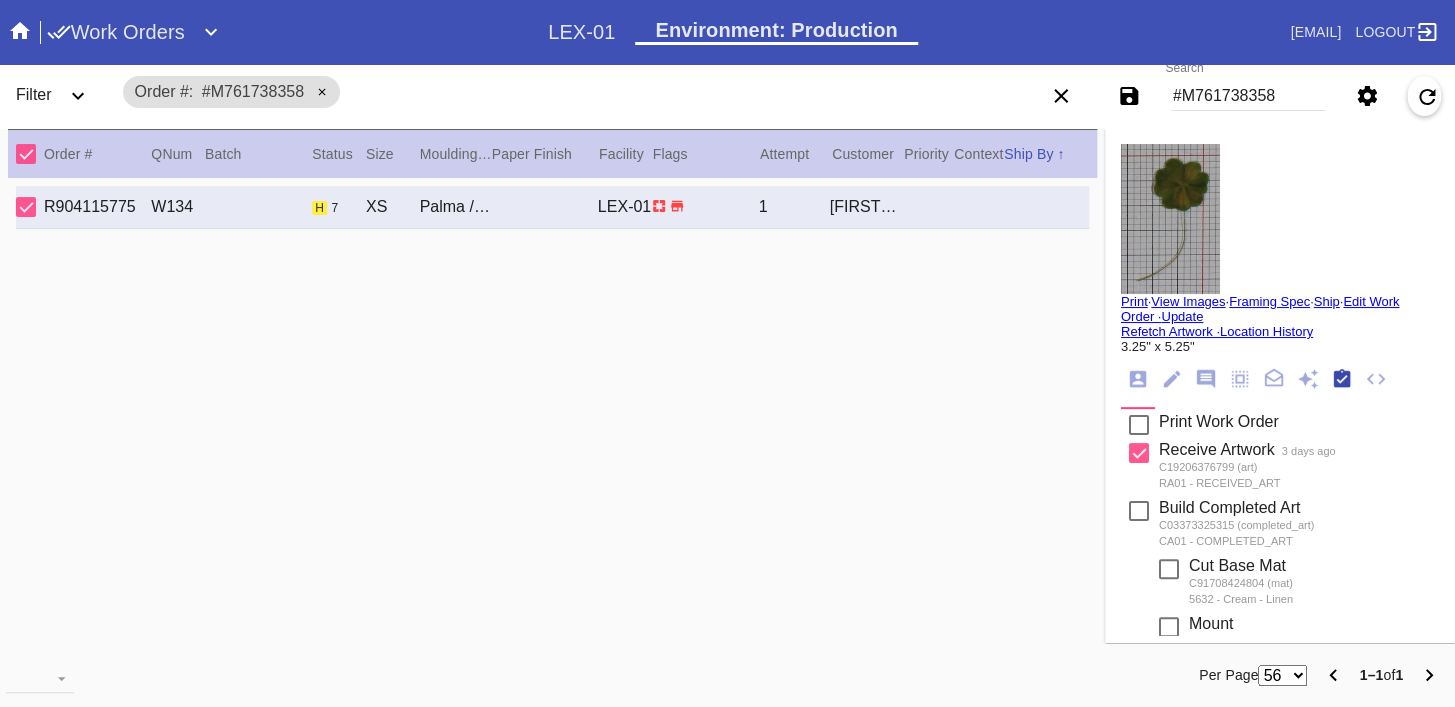 scroll, scrollTop: 322, scrollLeft: 0, axis: vertical 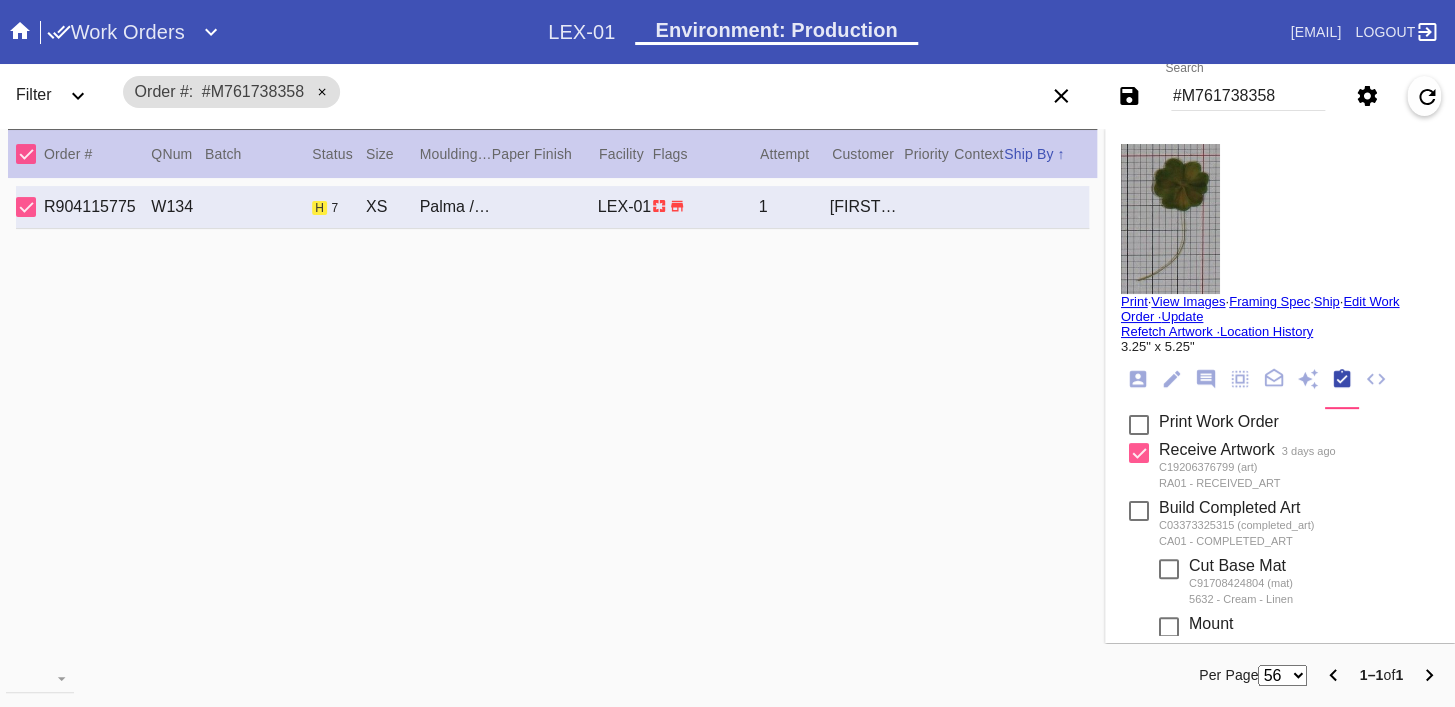 click at bounding box center (1170, 219) 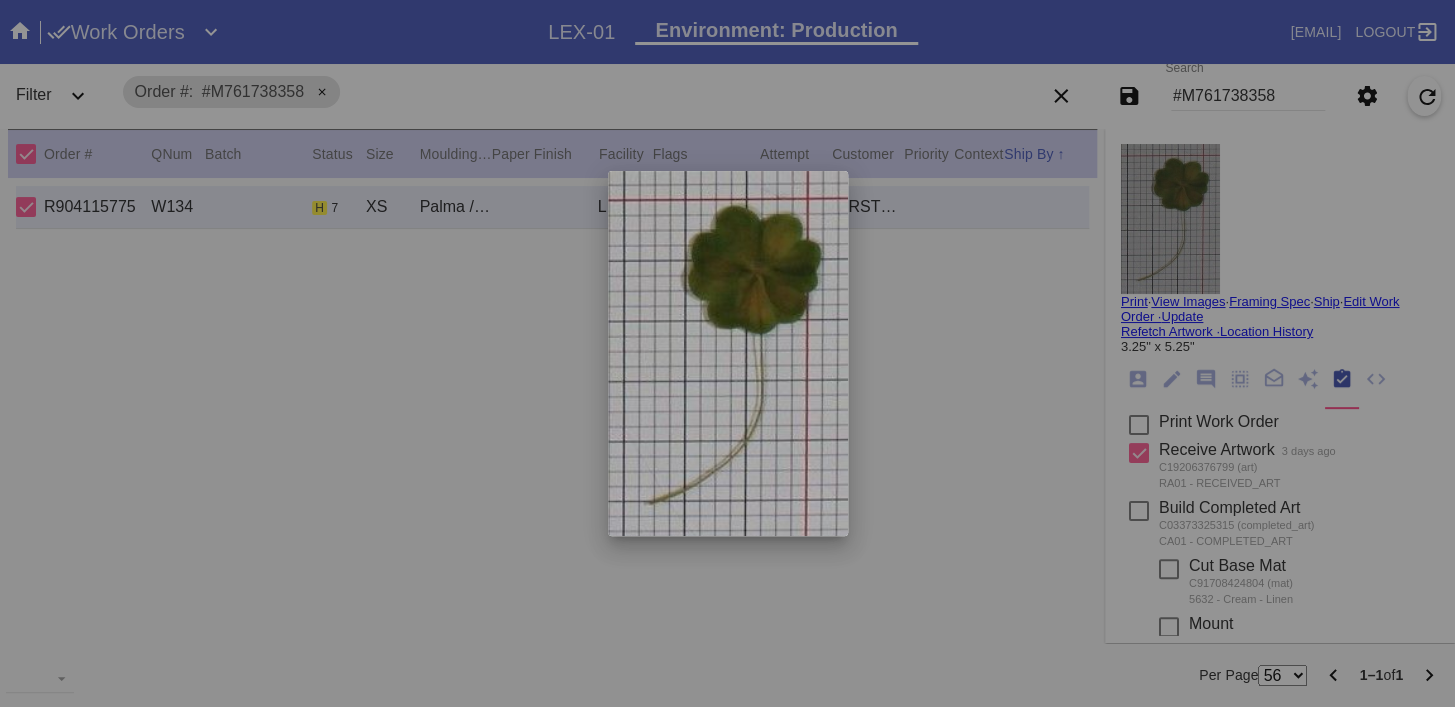 click at bounding box center [727, 353] 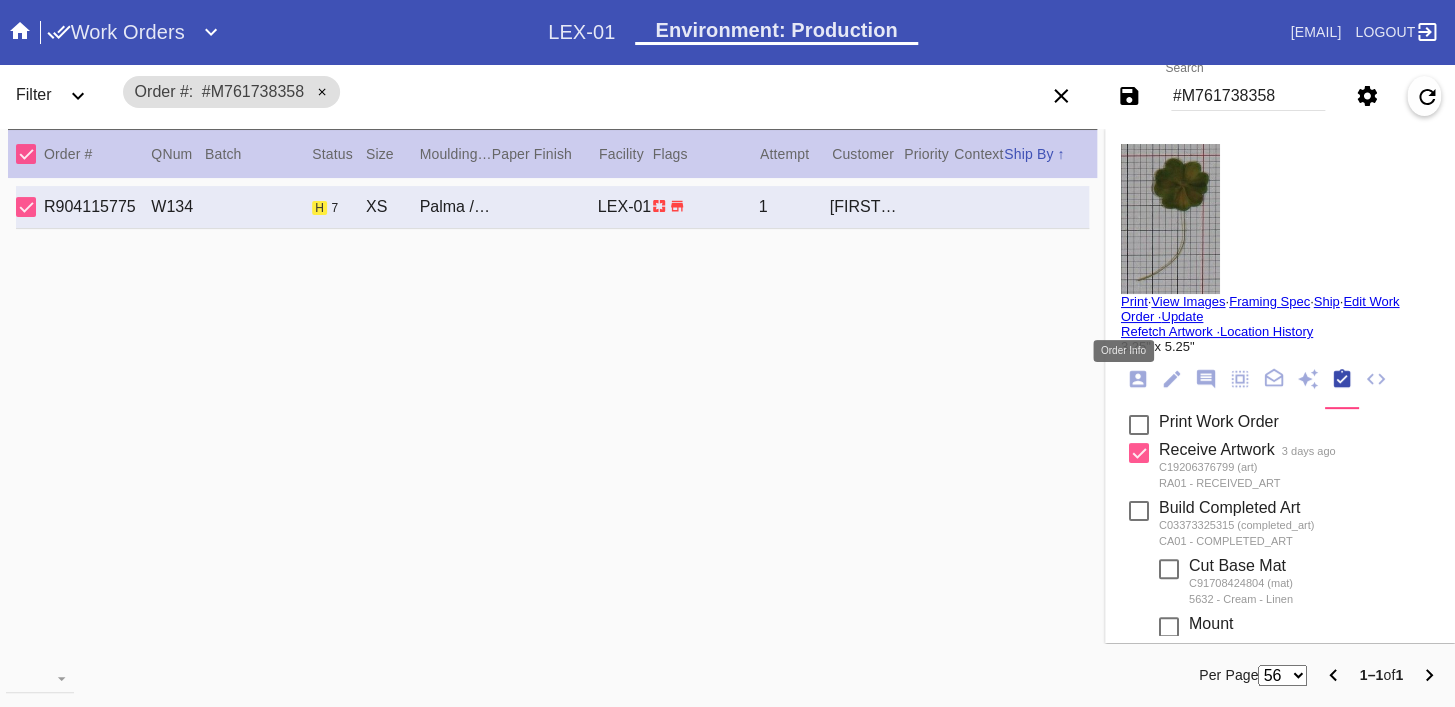 click 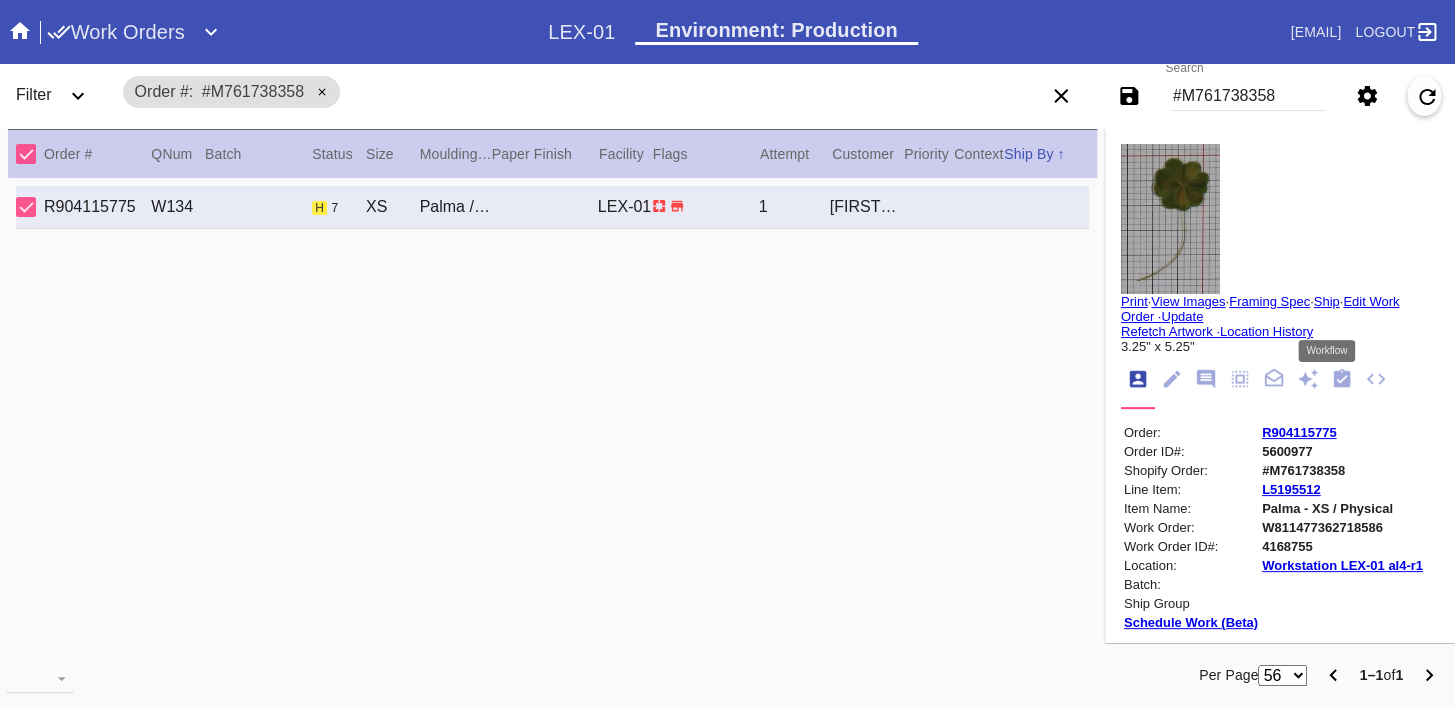 click 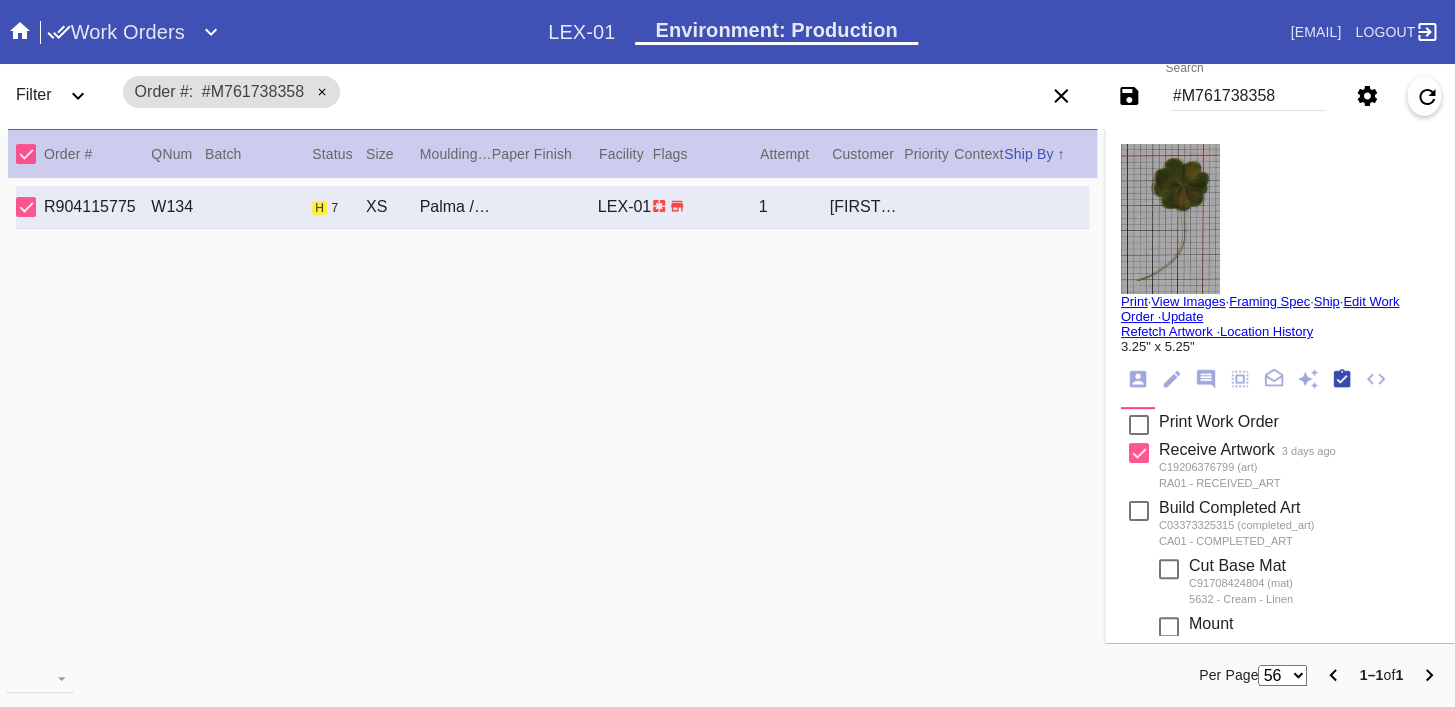 scroll, scrollTop: 322, scrollLeft: 0, axis: vertical 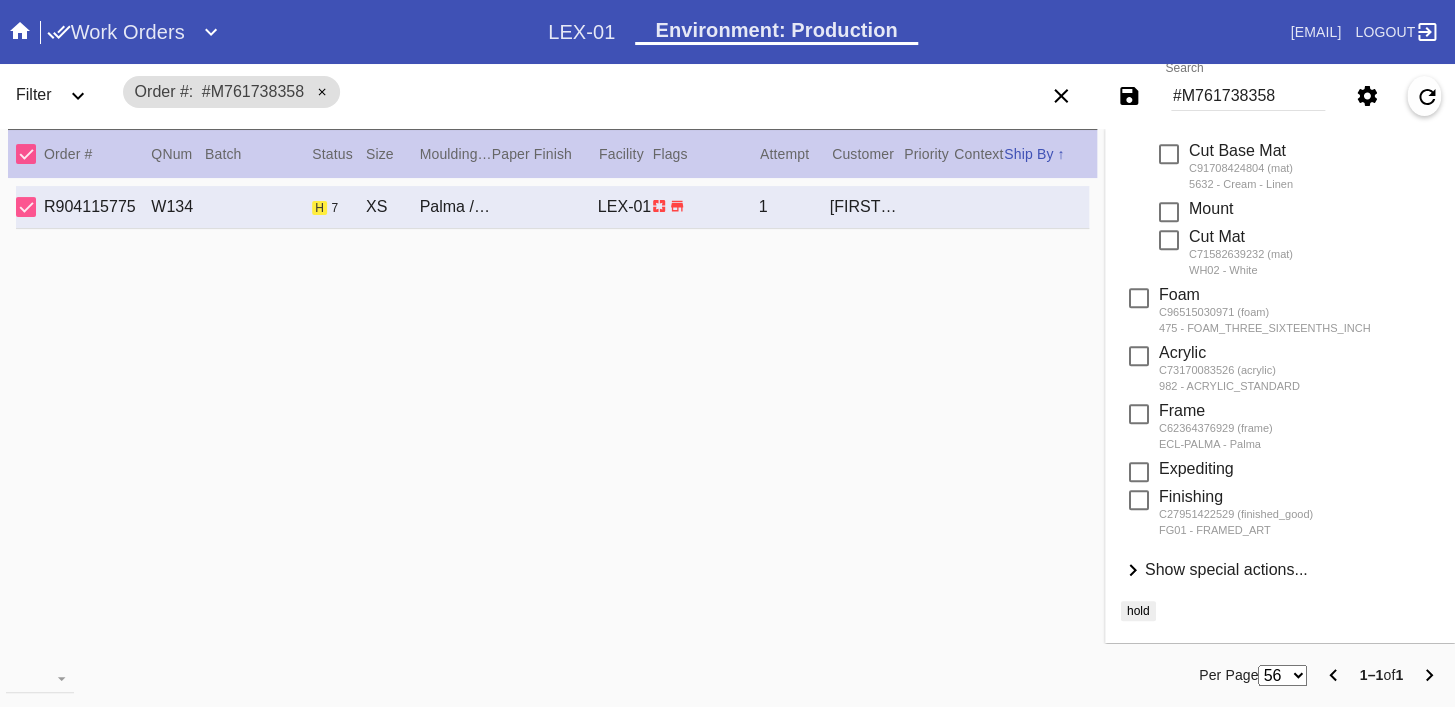 click on "Show special actions..." at bounding box center [1226, 569] 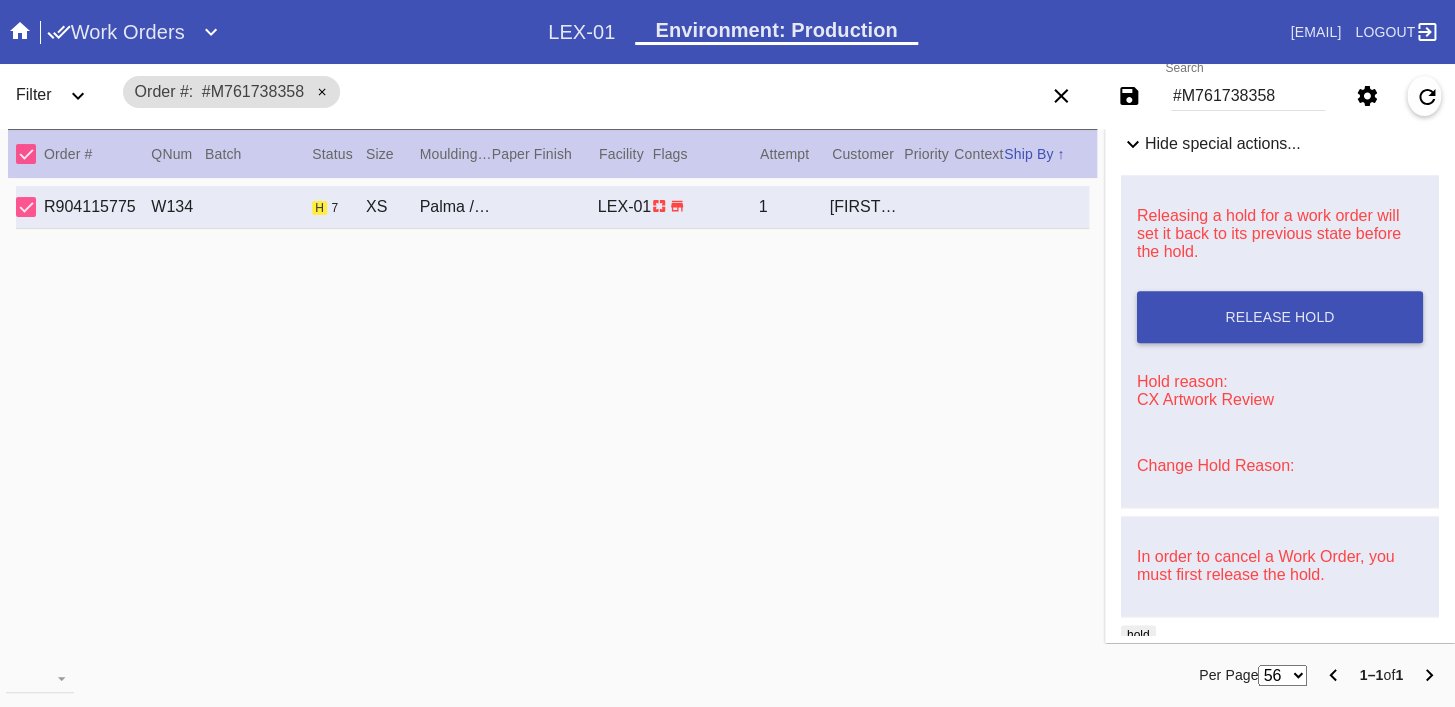scroll, scrollTop: 885, scrollLeft: 0, axis: vertical 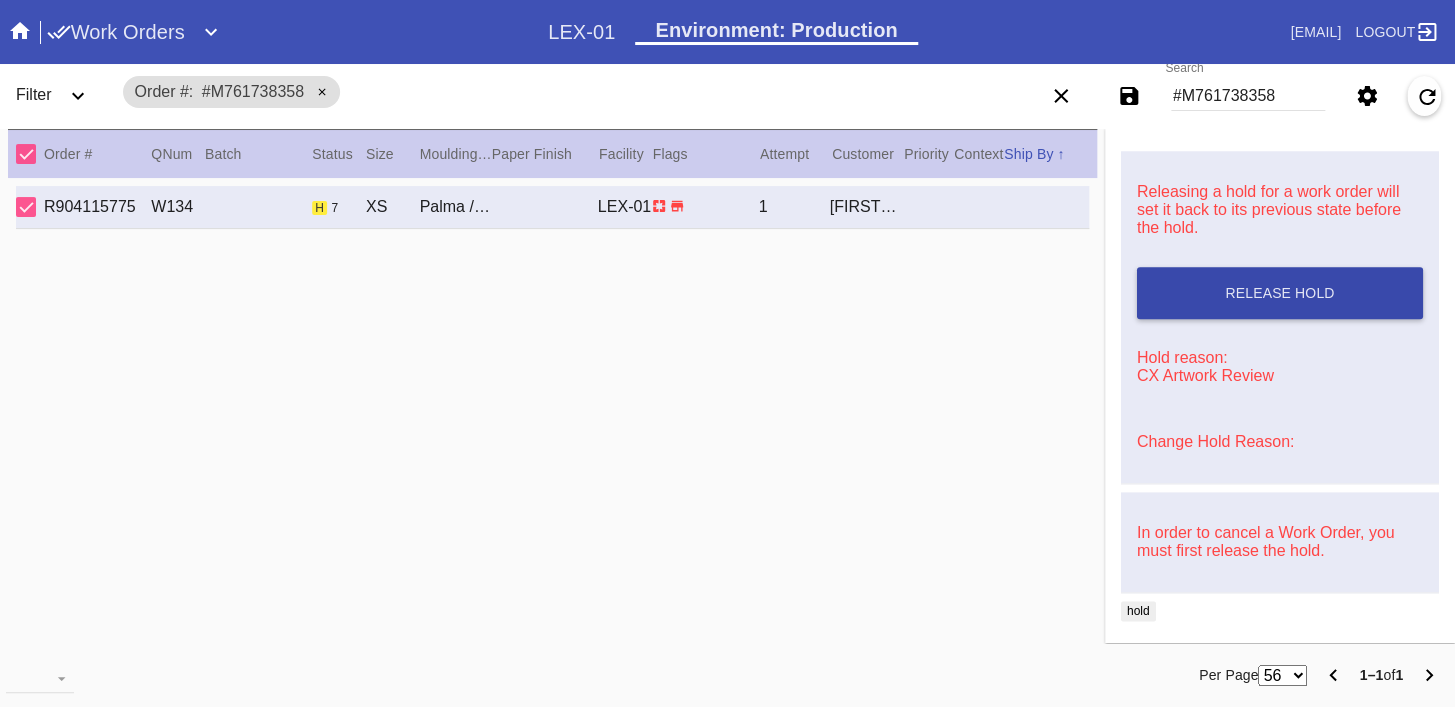 click on "Release Hold" at bounding box center [1280, 293] 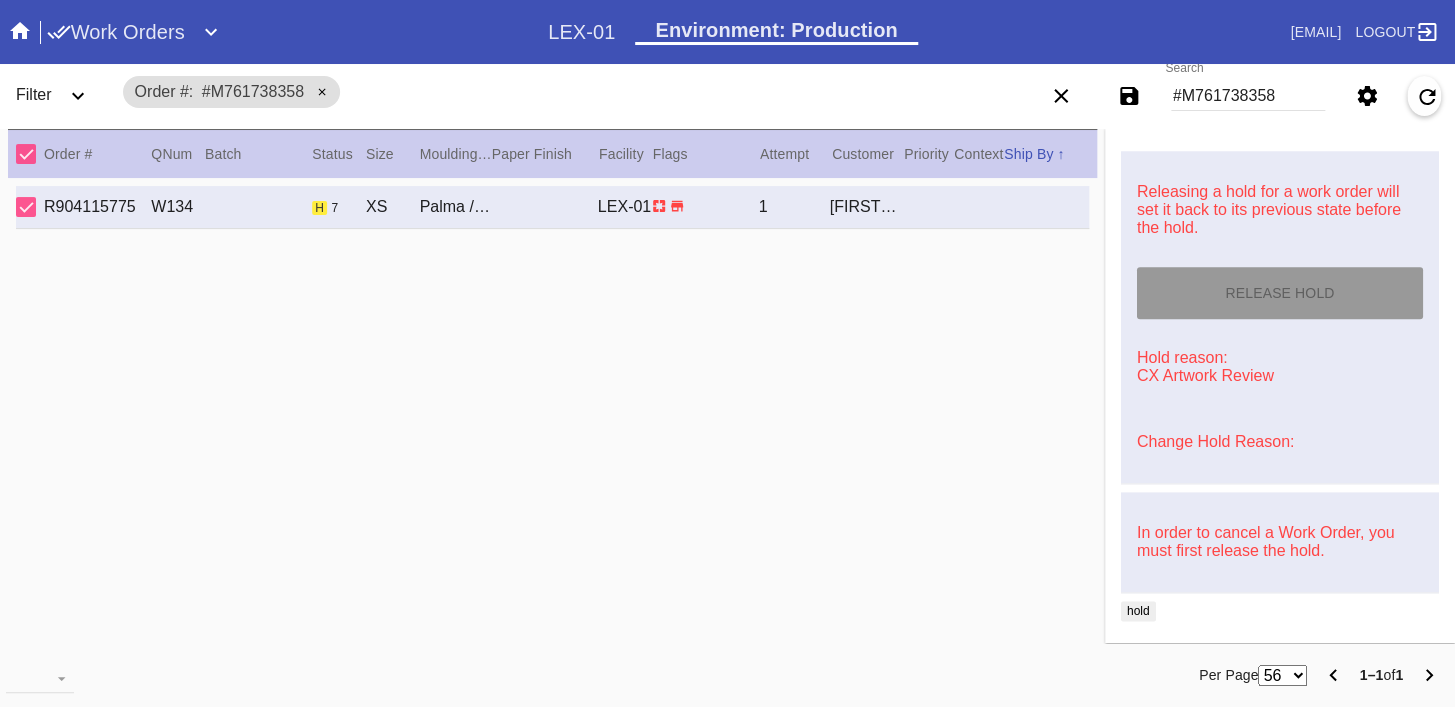 type on "8/10/2025" 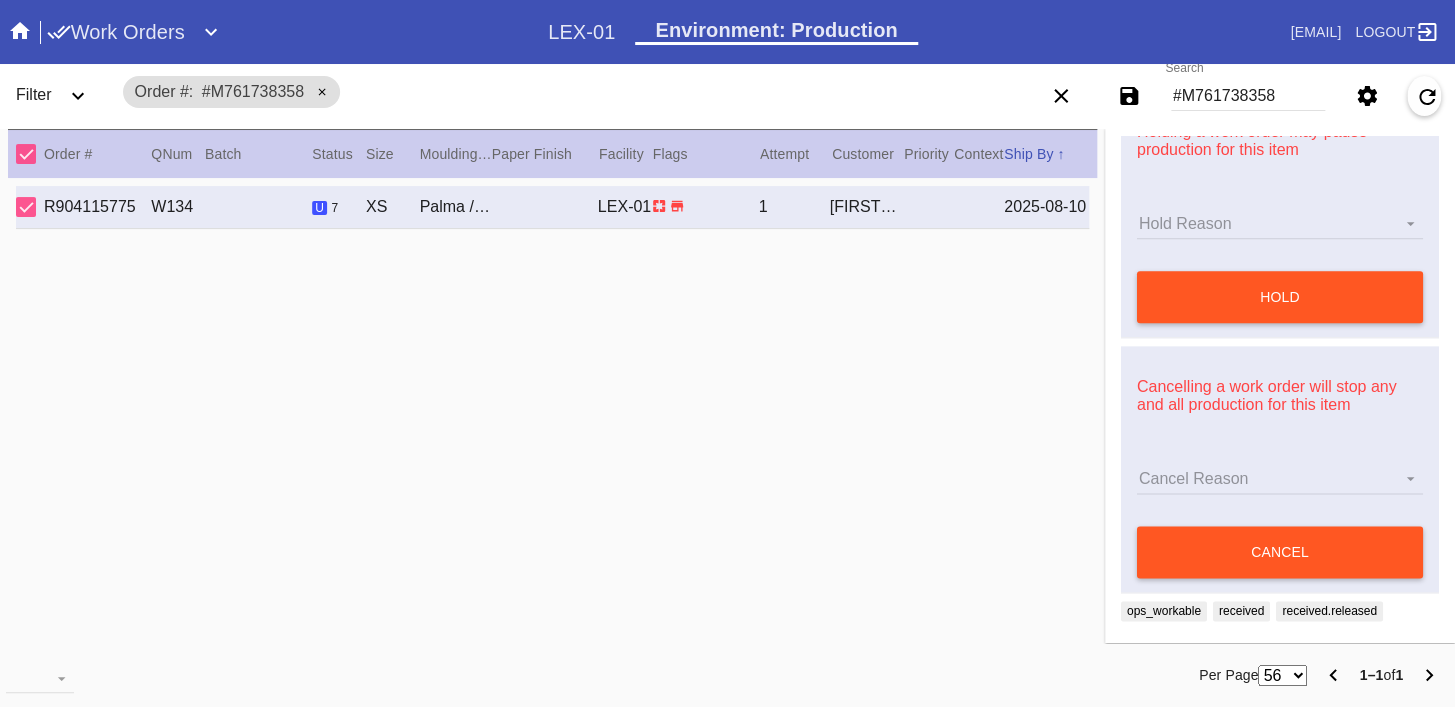scroll, scrollTop: 989, scrollLeft: 0, axis: vertical 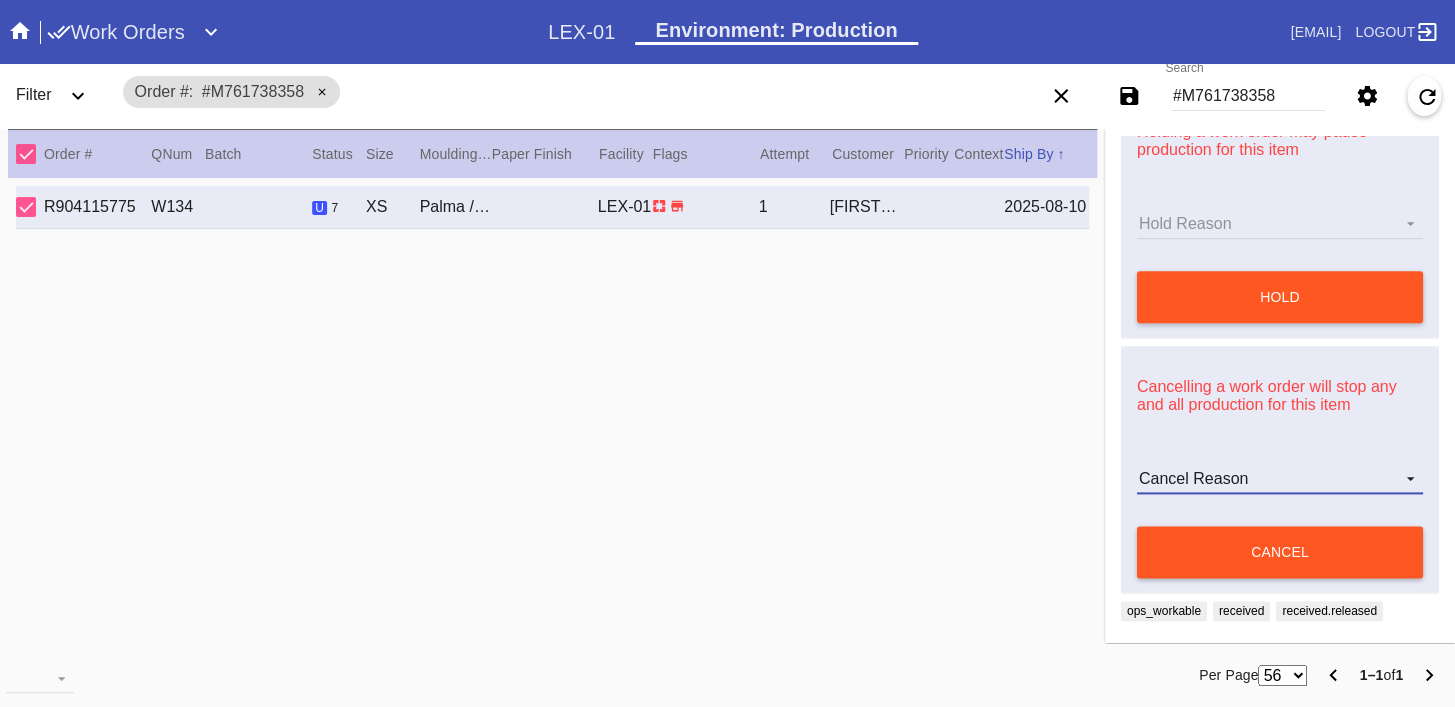 click on "Cancel Reason Customer mid-stream change: Accent mat addition Customer mid-stream change: Add frame stand Customer mid-stream change: Conveyance type change Customer mid-stream change: Designer's choice change Customer mid-stream change: Image change Customer mid-stream change: Mat width change Customer mid-stream change: Mounting type change Customer mid-stream change: Overnight shipping speed Customer mid-stream change: Personalized mat change Customer mid-stream change: Size change Framebridge Cancel: Frame kit not offered Framebridge Cancel: Material too delicate Framebridge Cancel: Material too heavy Framebridge Cancel: Mounting type not offered Framebridge Cancel: Not necessary Framebridge Cancel: Oversize piece Framebridge Cancel: Piece too thick (shadowbox) Framebridge Cancel: Print quality Framebridge Cancel: Turn buttons not offered Other: Customer changed mind Other: Lost/Damaged art - no replacement available Other: Lost/Damaged art - no replacement desired" at bounding box center [1280, 479] 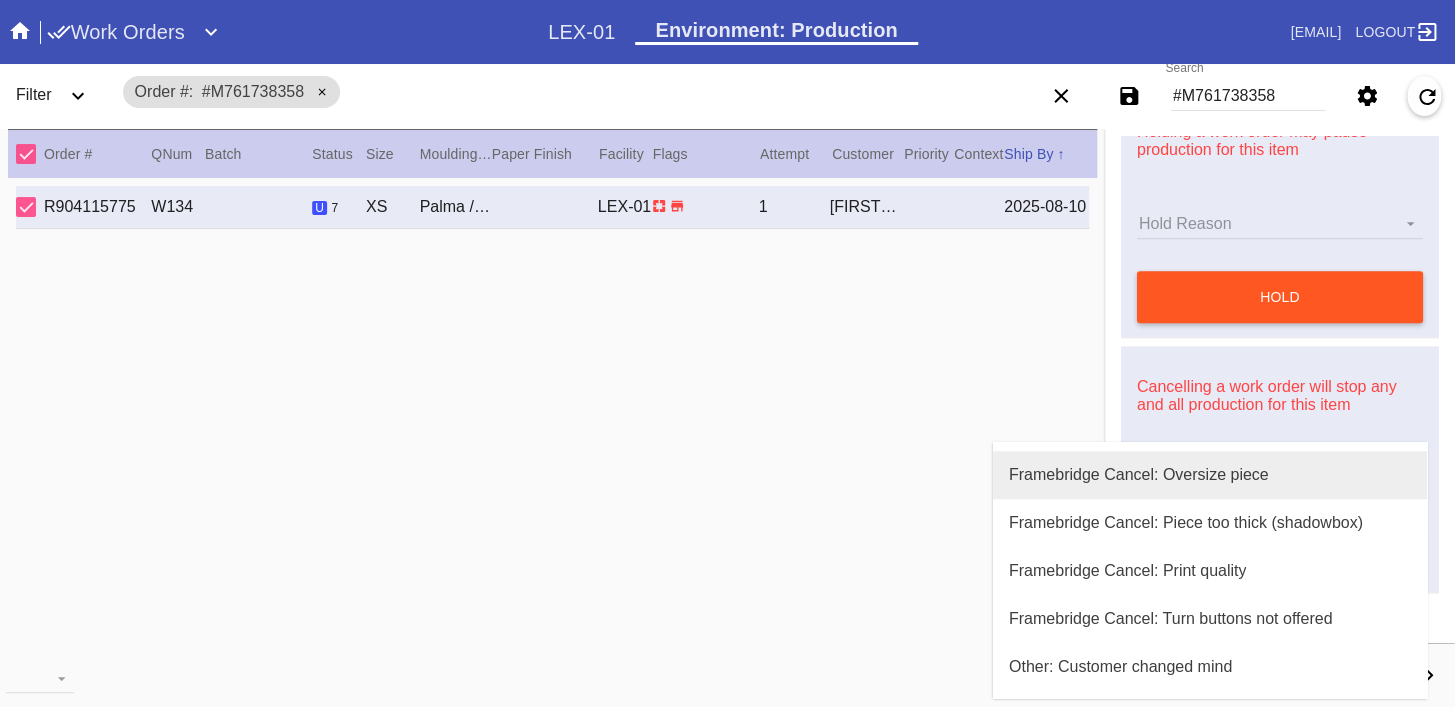 scroll, scrollTop: 800, scrollLeft: 0, axis: vertical 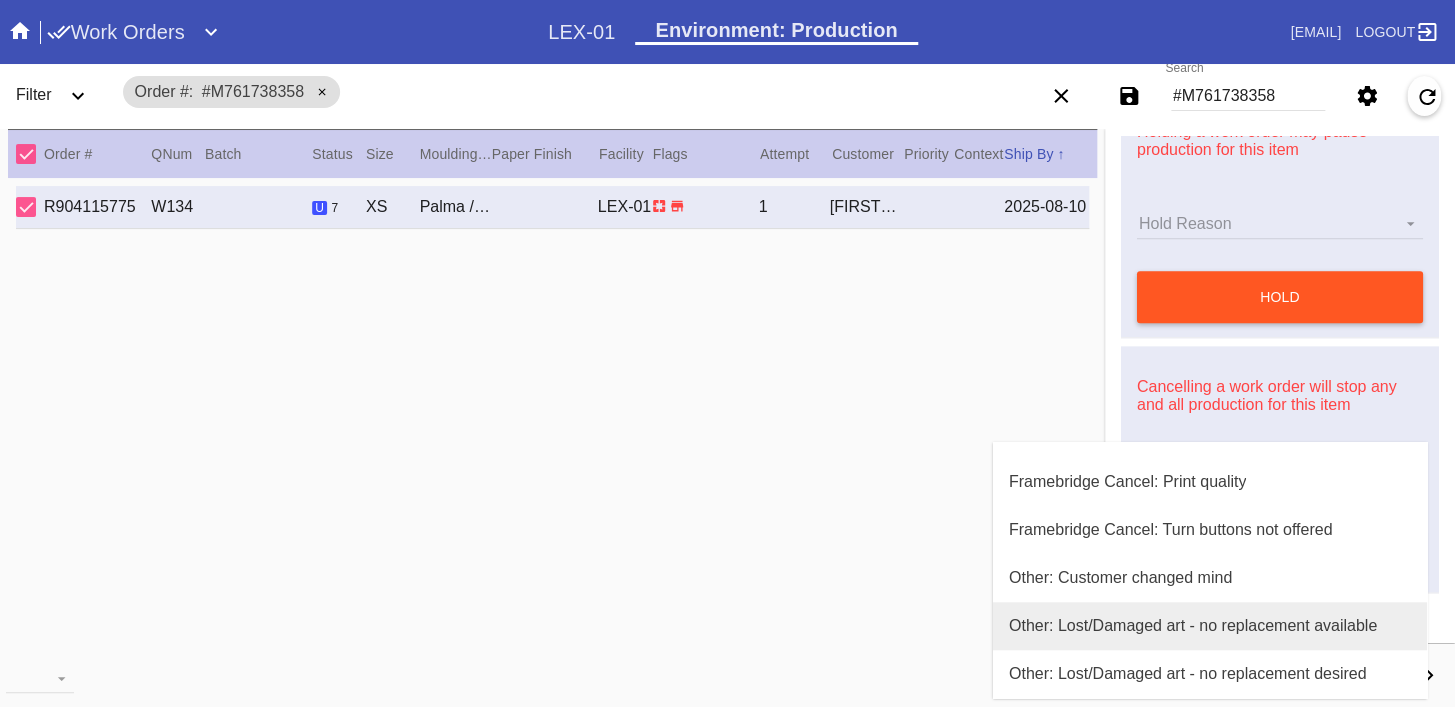 click on "Other: Lost/Damaged art - no replacement available" at bounding box center [1193, 626] 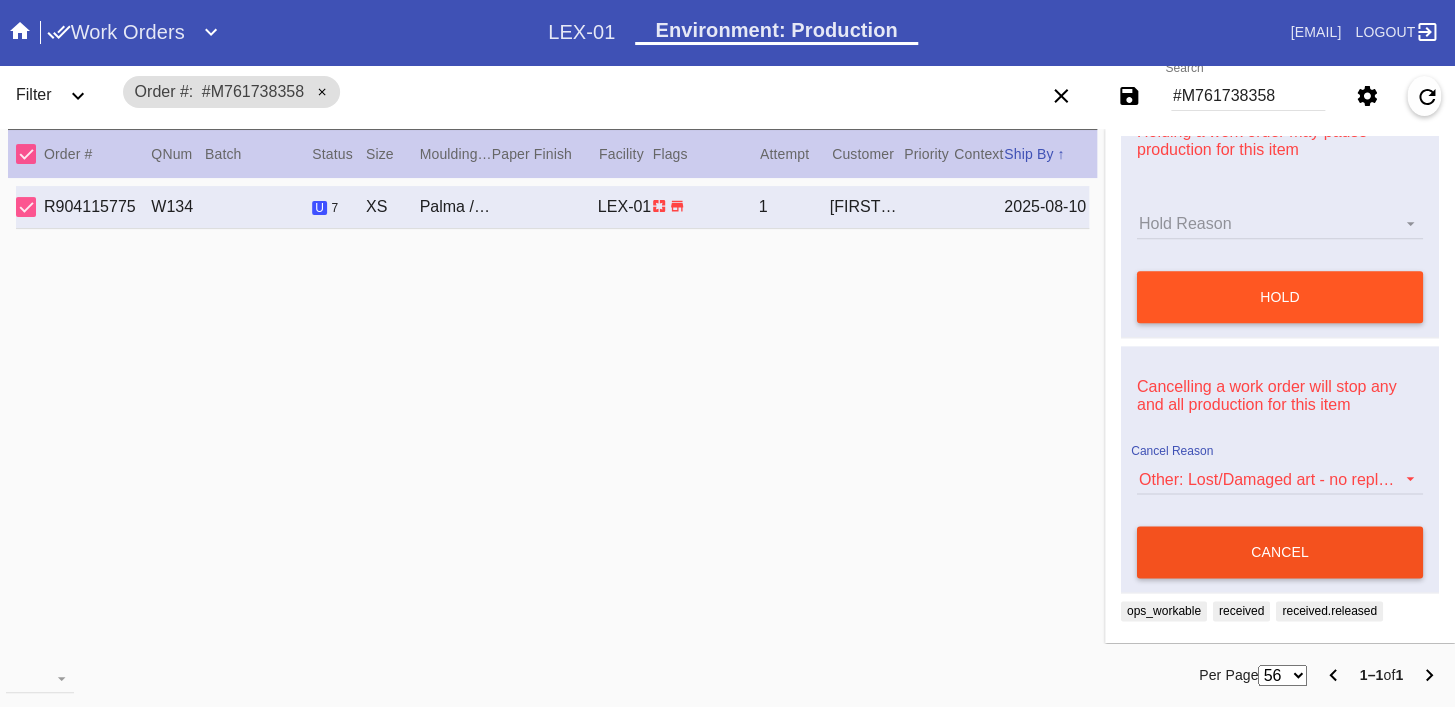 click on "cancel" at bounding box center [1280, 552] 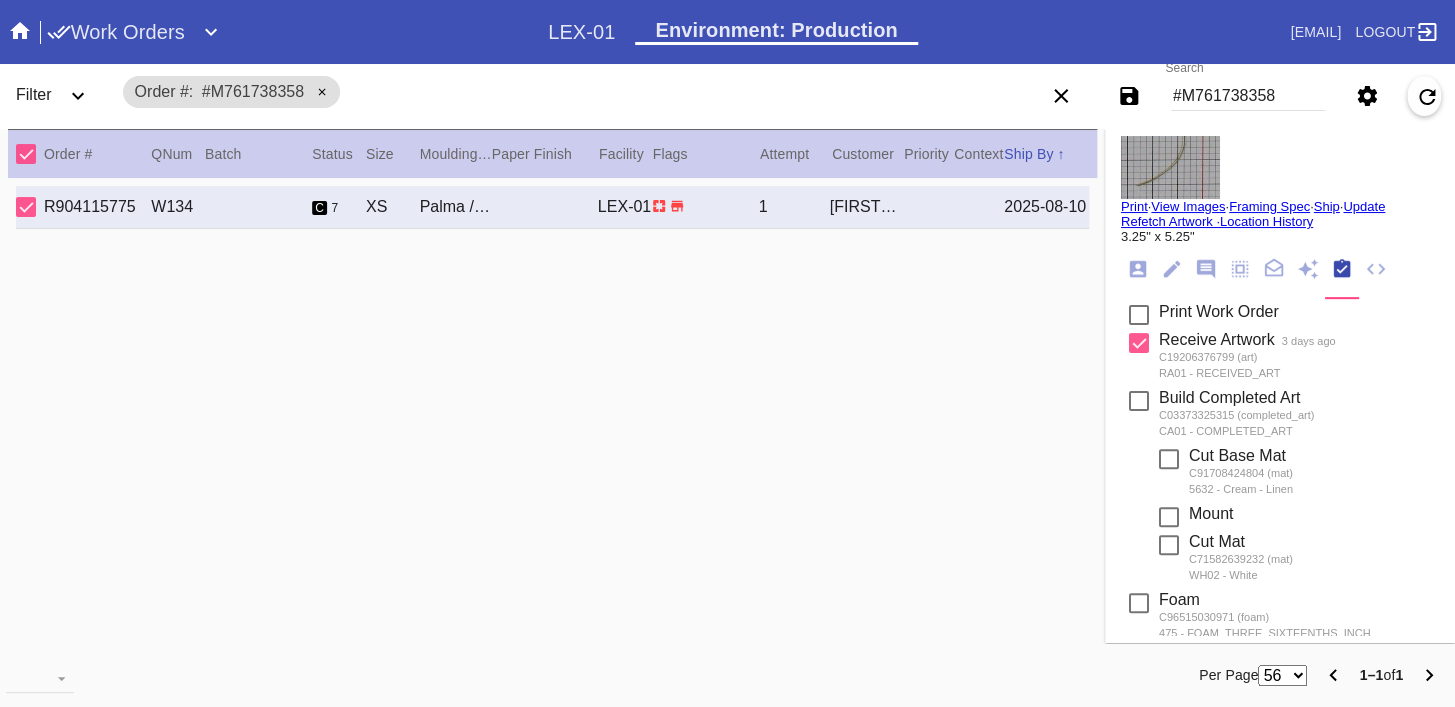 scroll, scrollTop: 0, scrollLeft: 0, axis: both 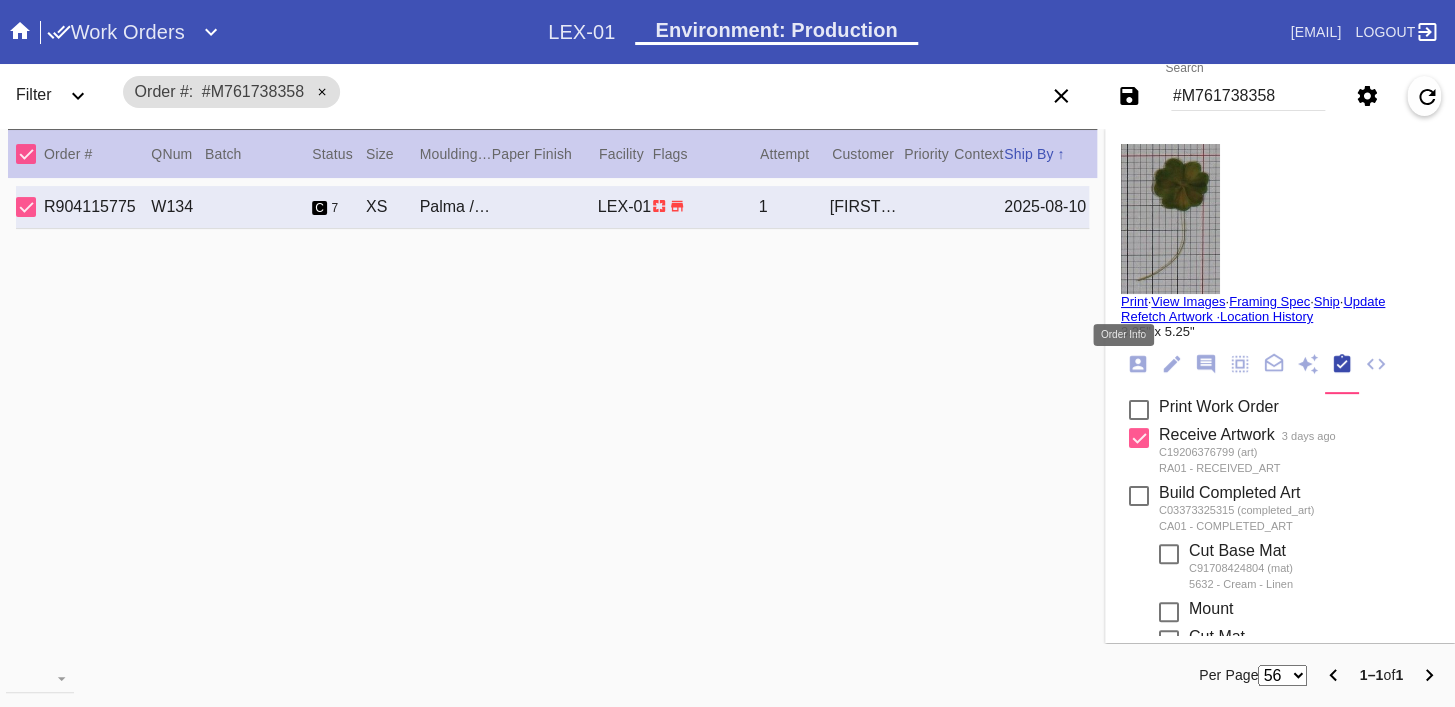 click 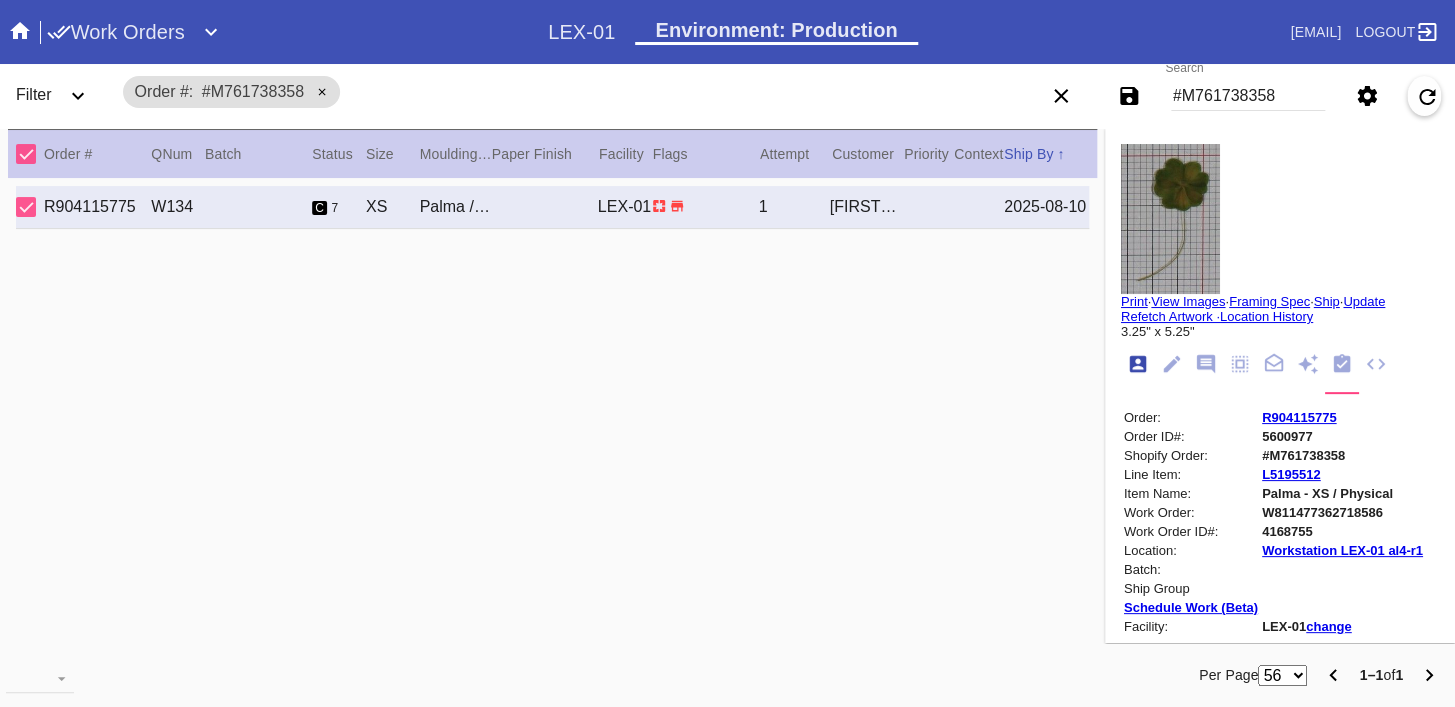scroll, scrollTop: 24, scrollLeft: 0, axis: vertical 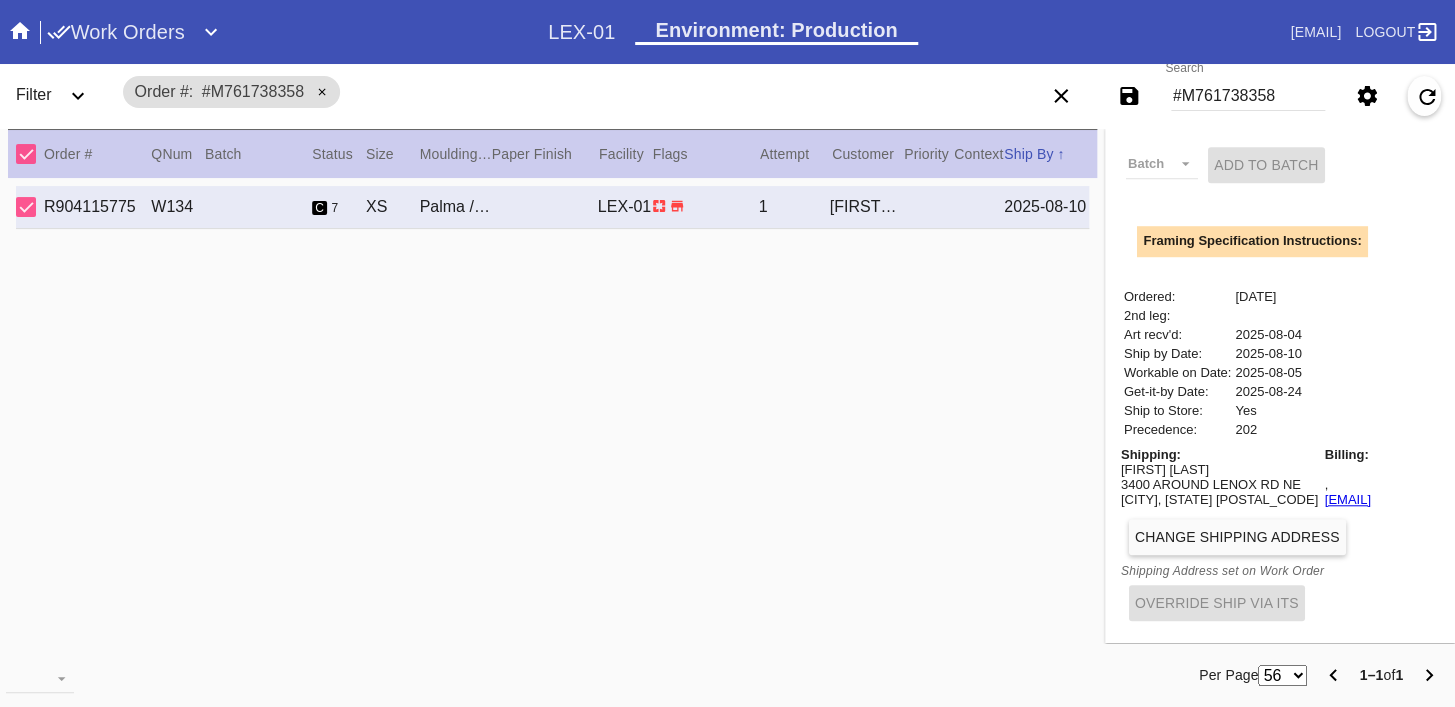 click on "Erin Louer" at bounding box center [1219, 469] 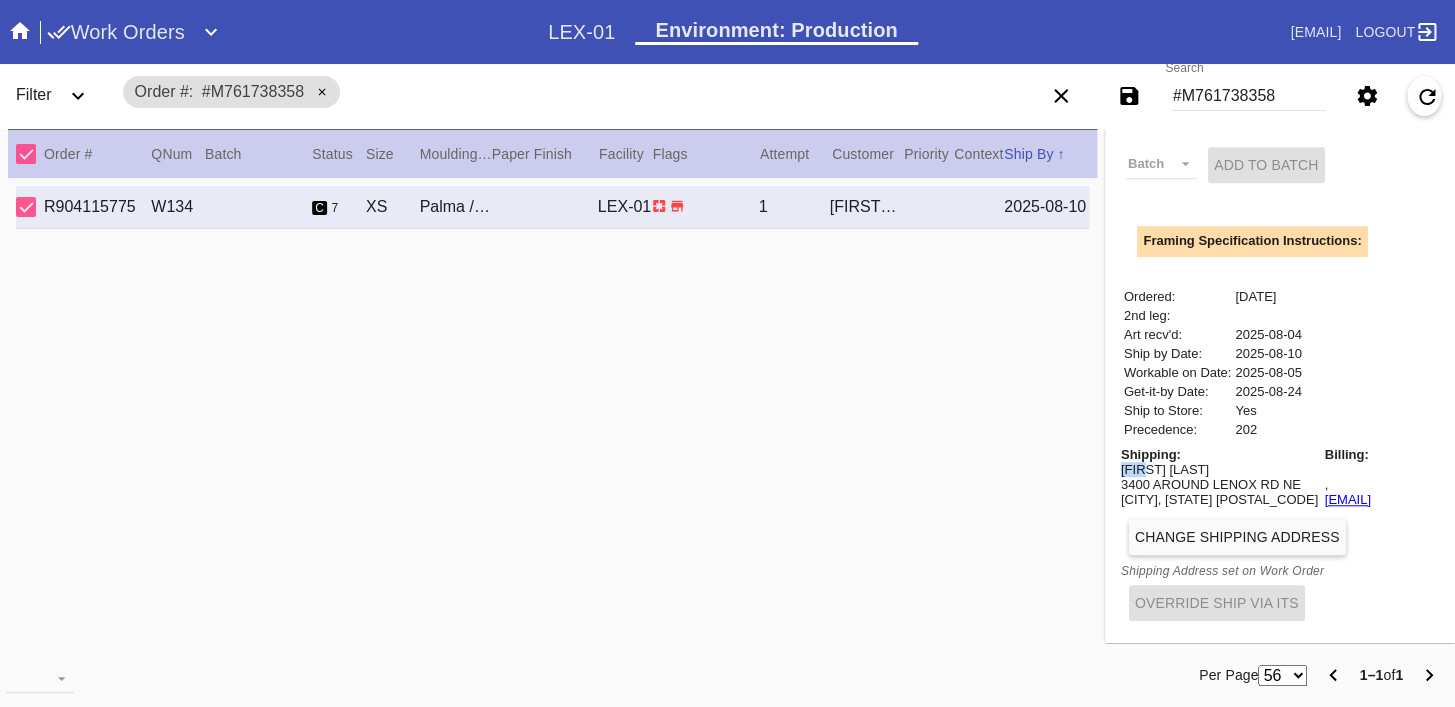 click on "Erin Louer" at bounding box center (1219, 469) 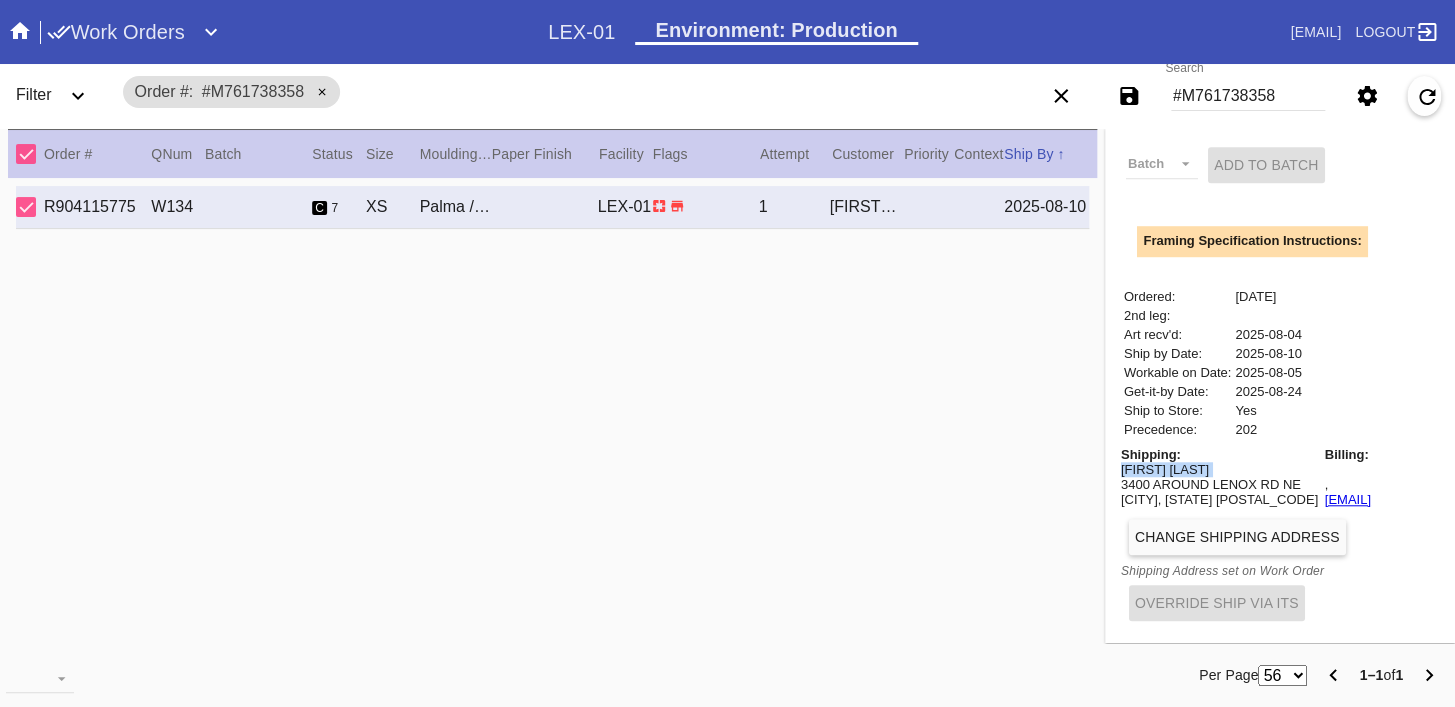 click on "Erin Louer" at bounding box center [1219, 469] 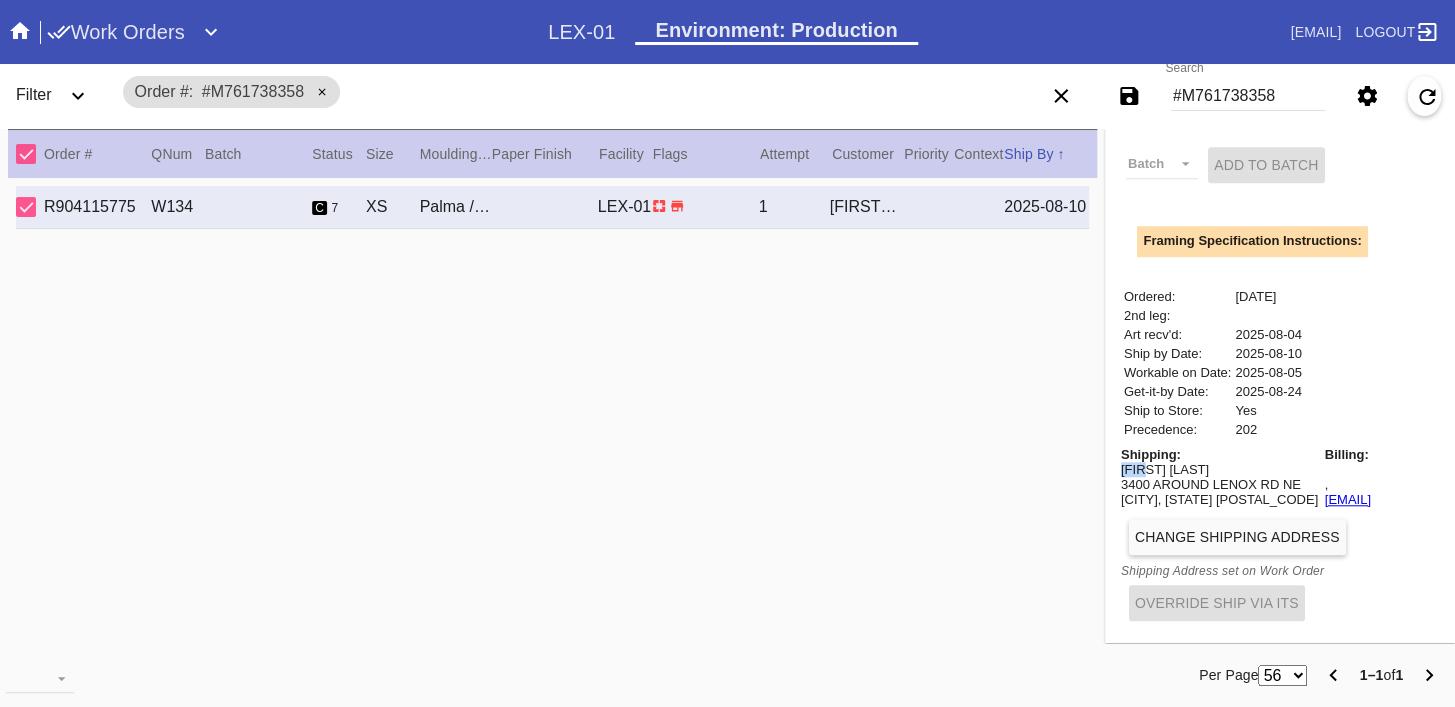click on "Erin Louer" at bounding box center [1219, 469] 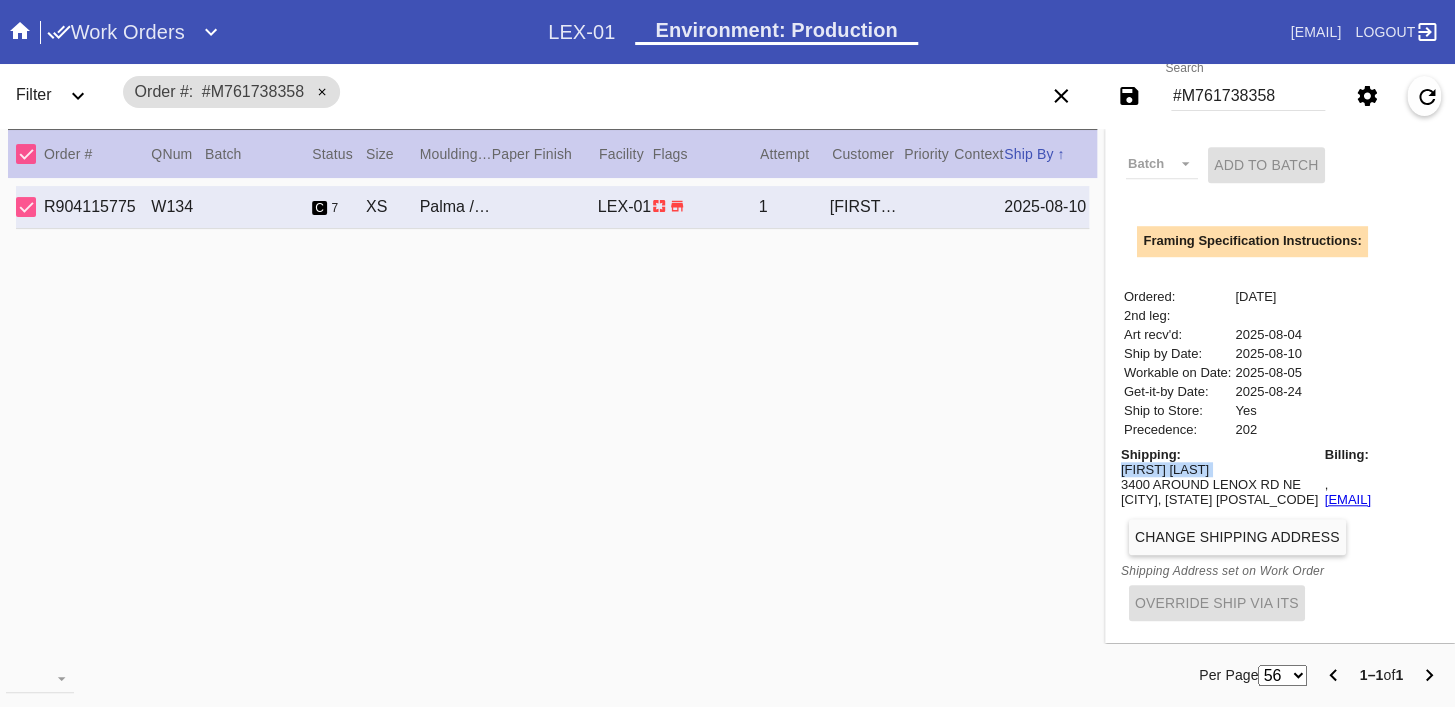 click on "Erin Louer" at bounding box center [1219, 469] 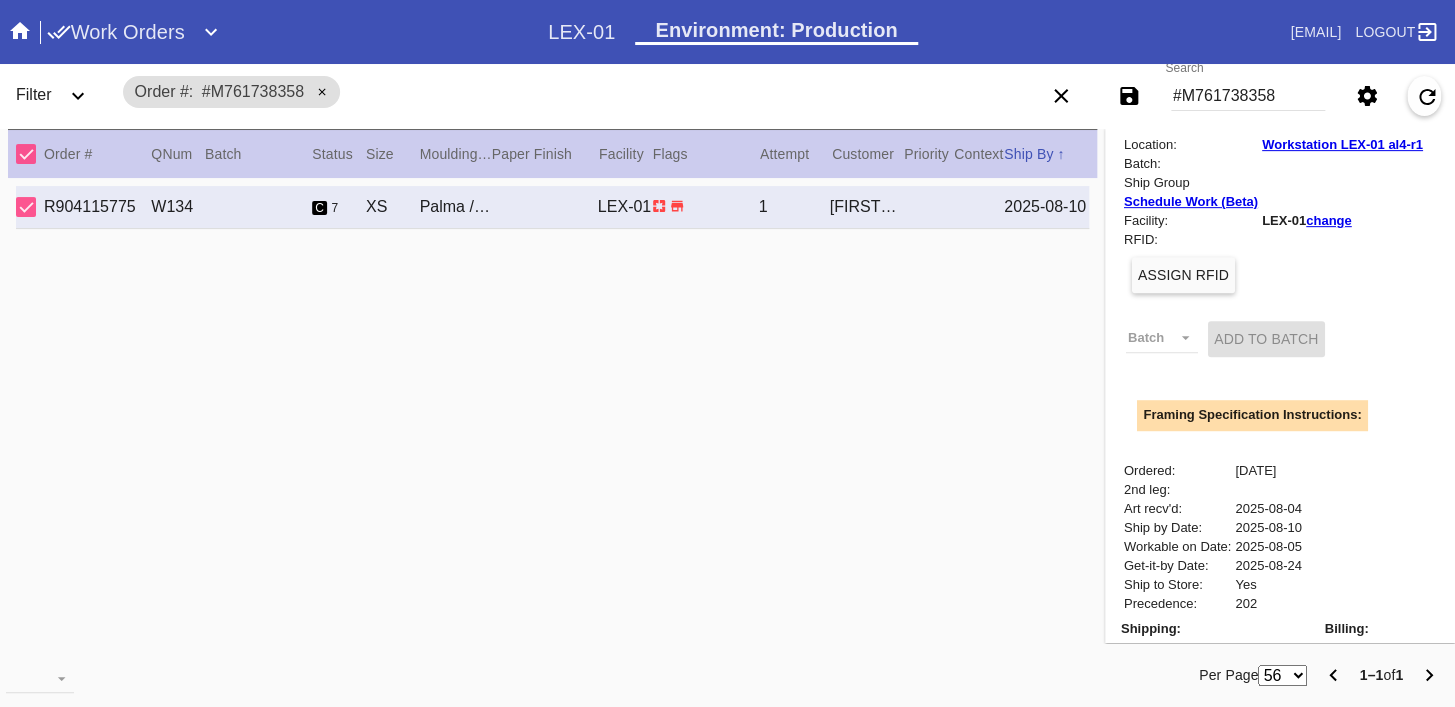 scroll, scrollTop: 0, scrollLeft: 0, axis: both 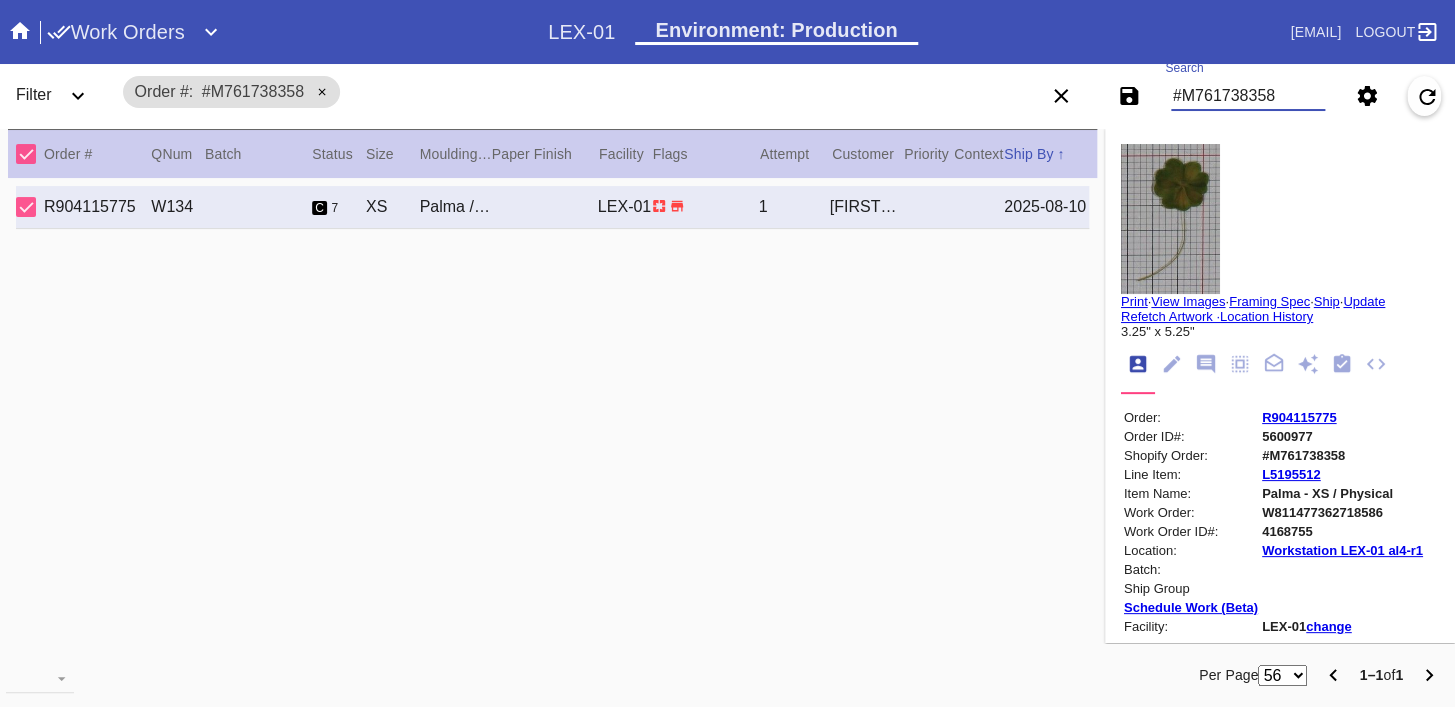 click on "#M761738358" at bounding box center [1248, 96] 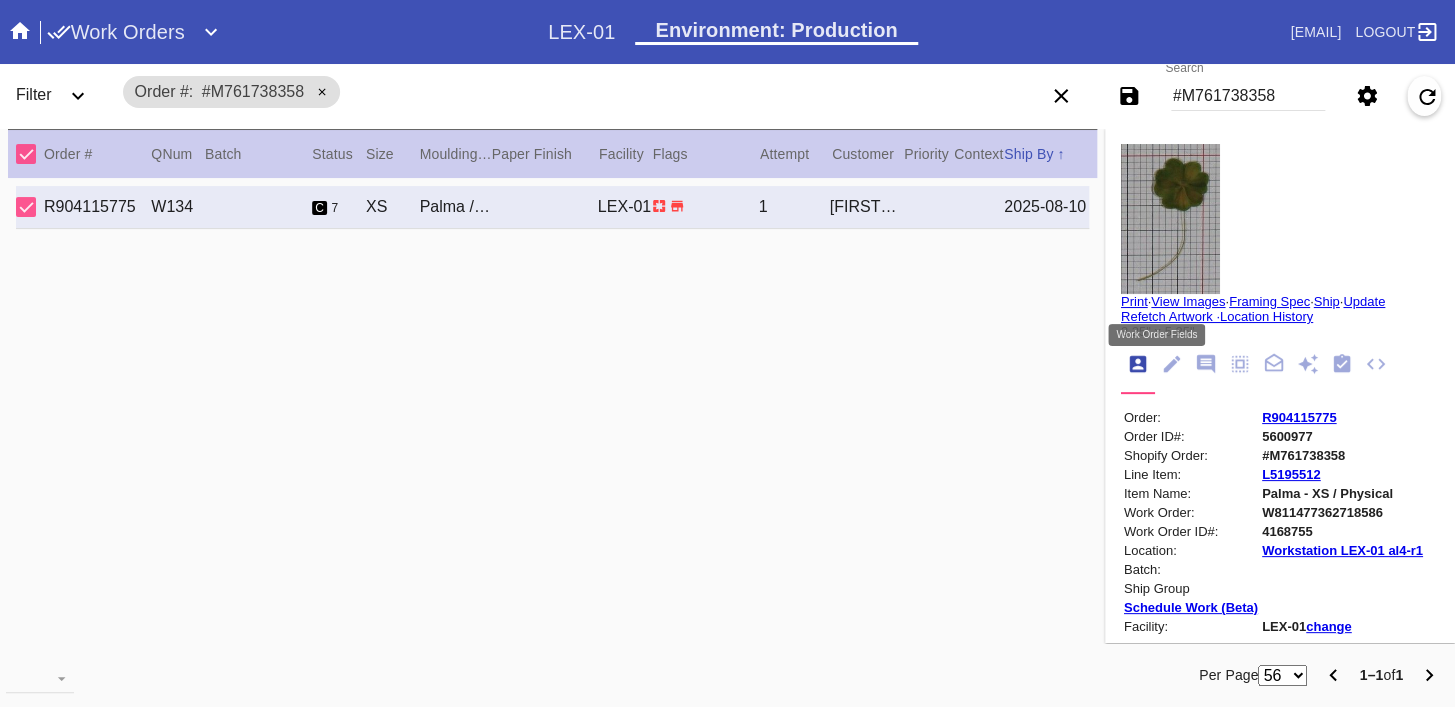click 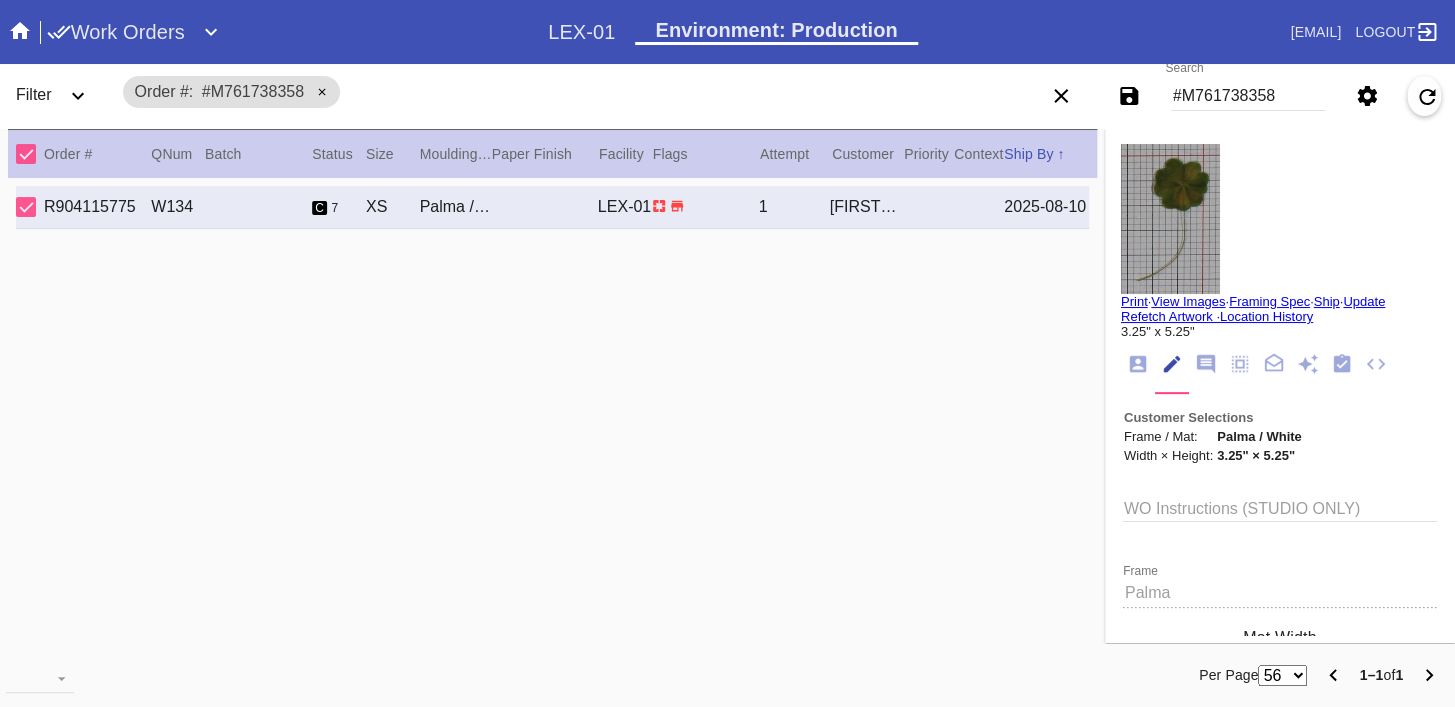scroll, scrollTop: 366, scrollLeft: 0, axis: vertical 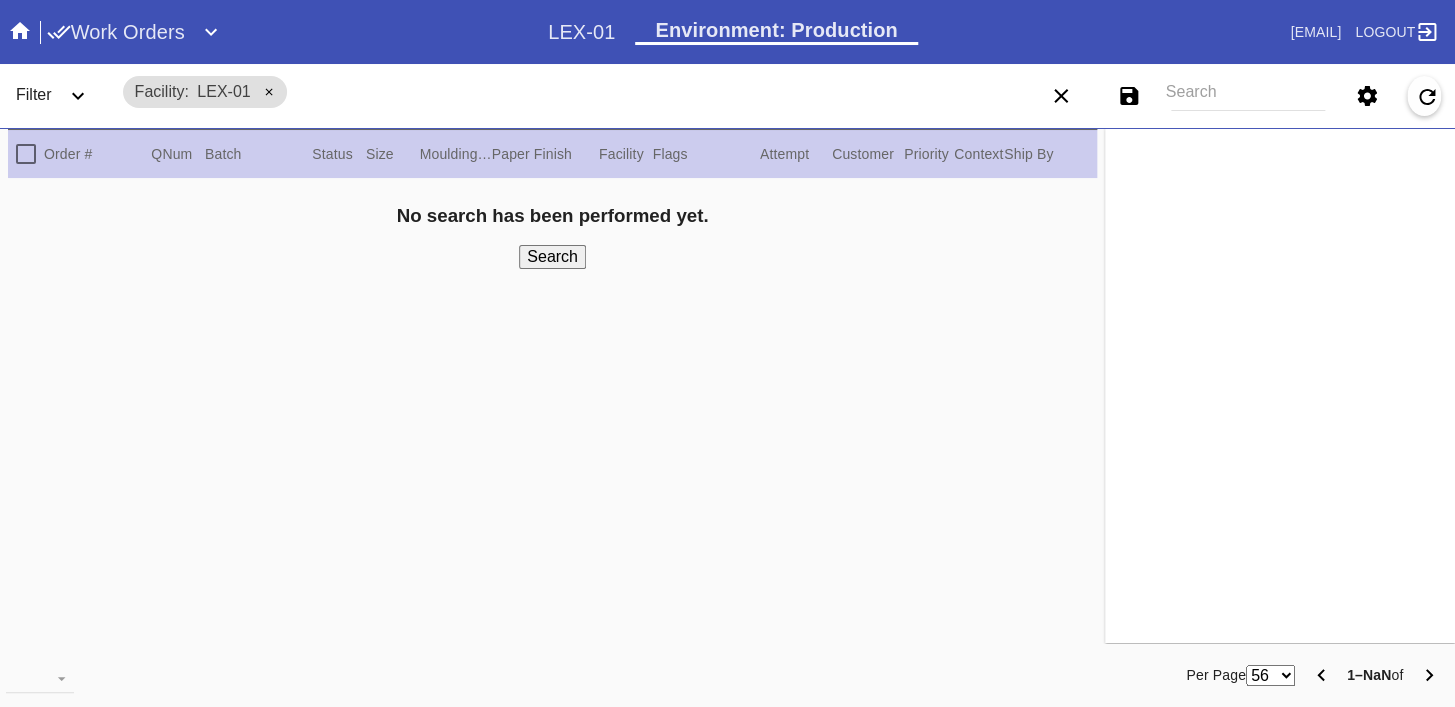 click on "Search" at bounding box center [1248, 96] 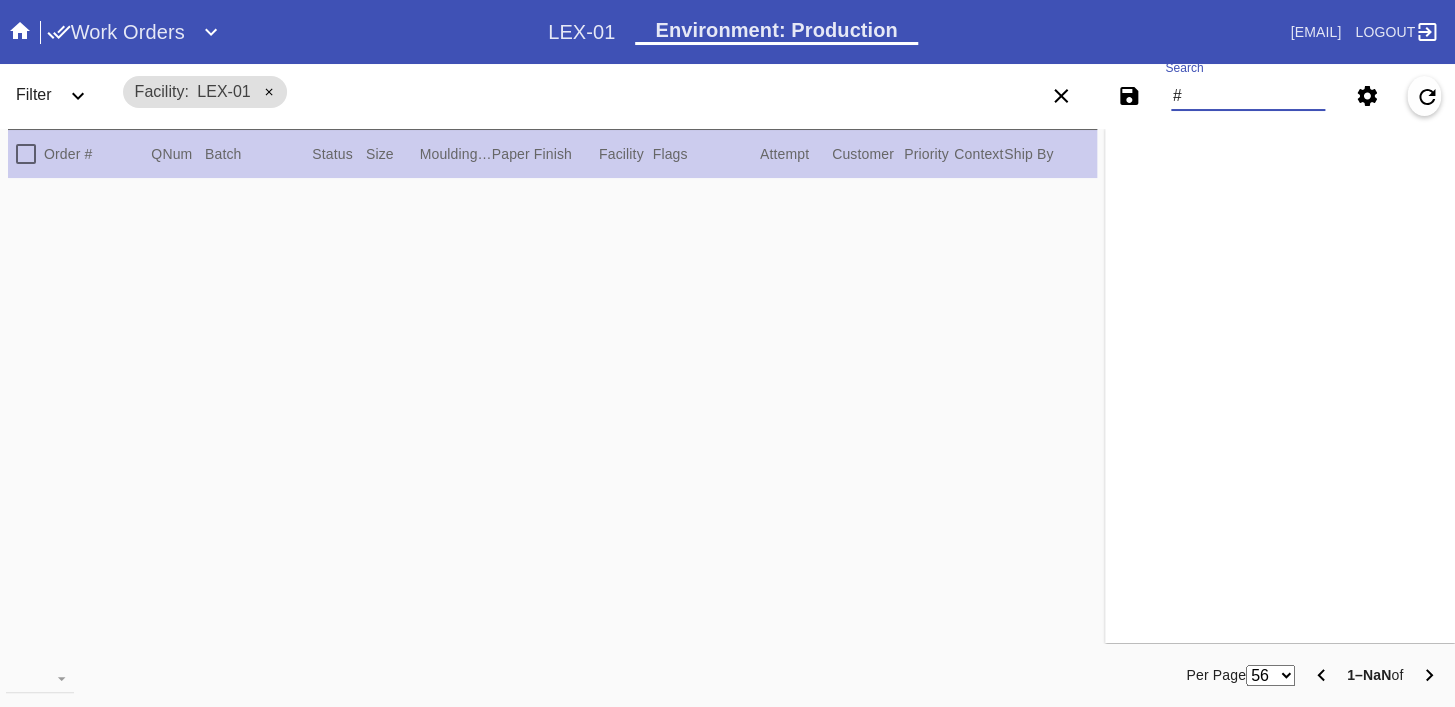 paste on "[ORDER_ID]" 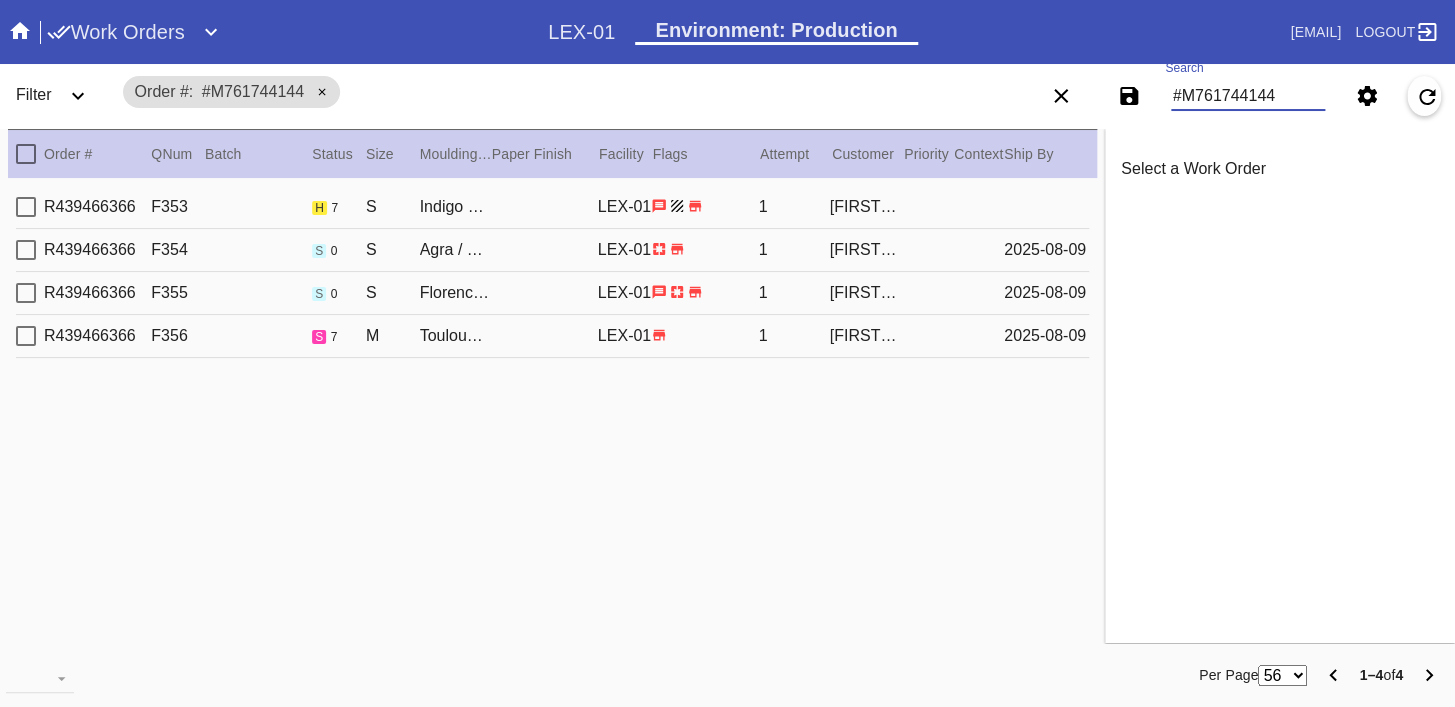 type on "#M761744144" 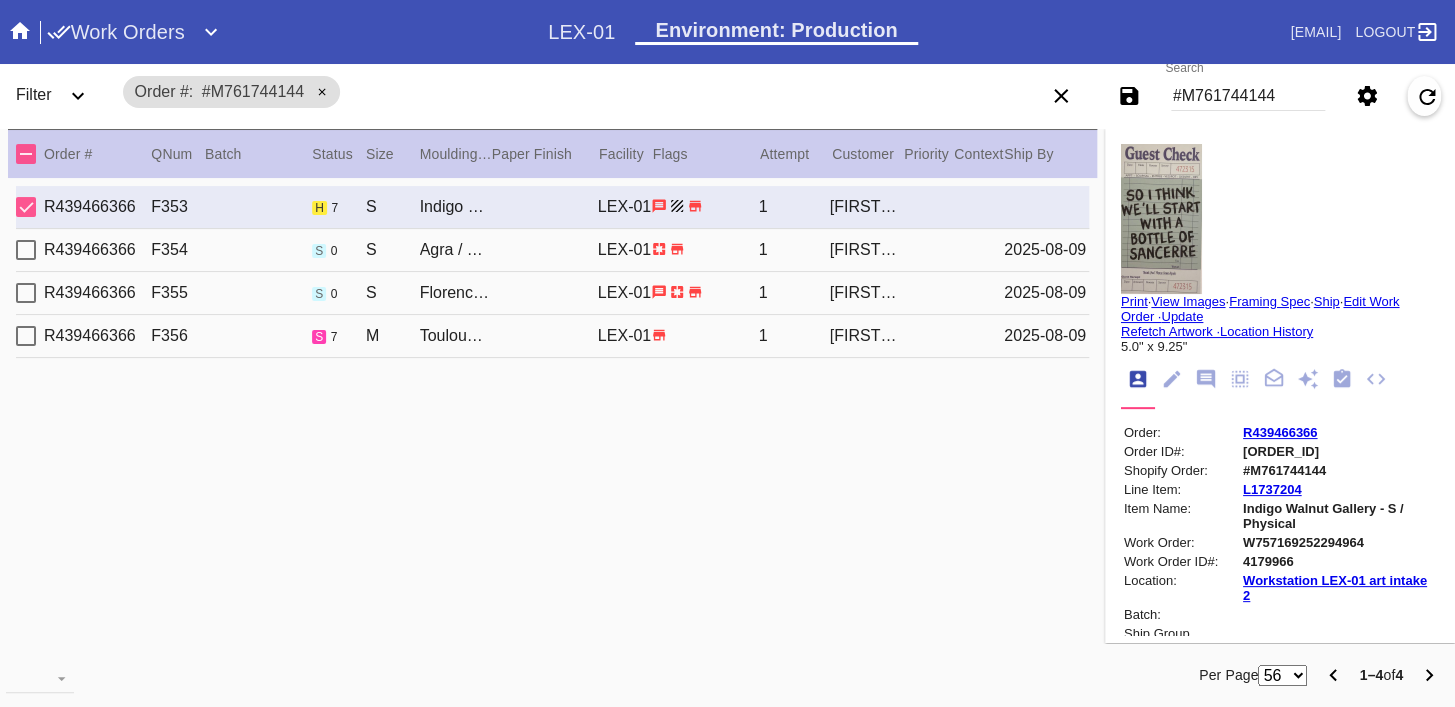 click on "R439466366" at bounding box center (1280, 432) 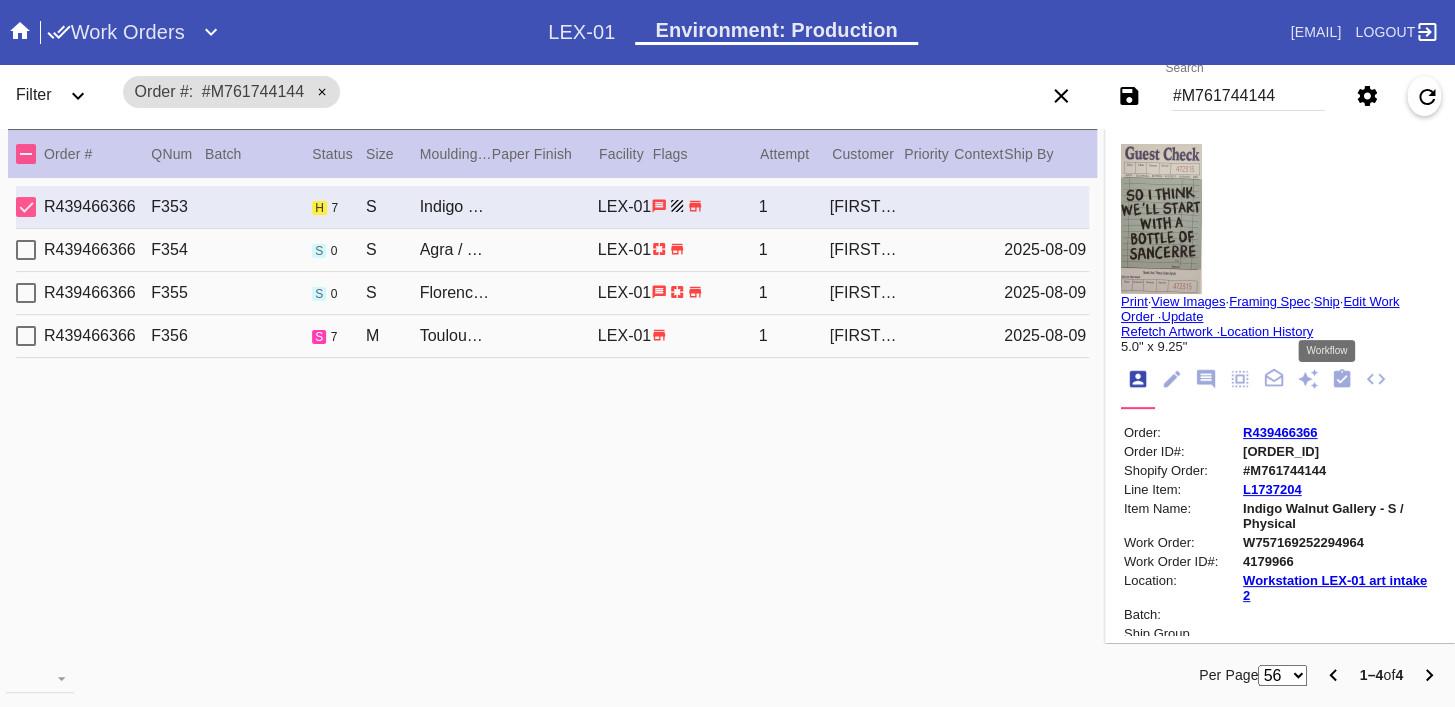 click 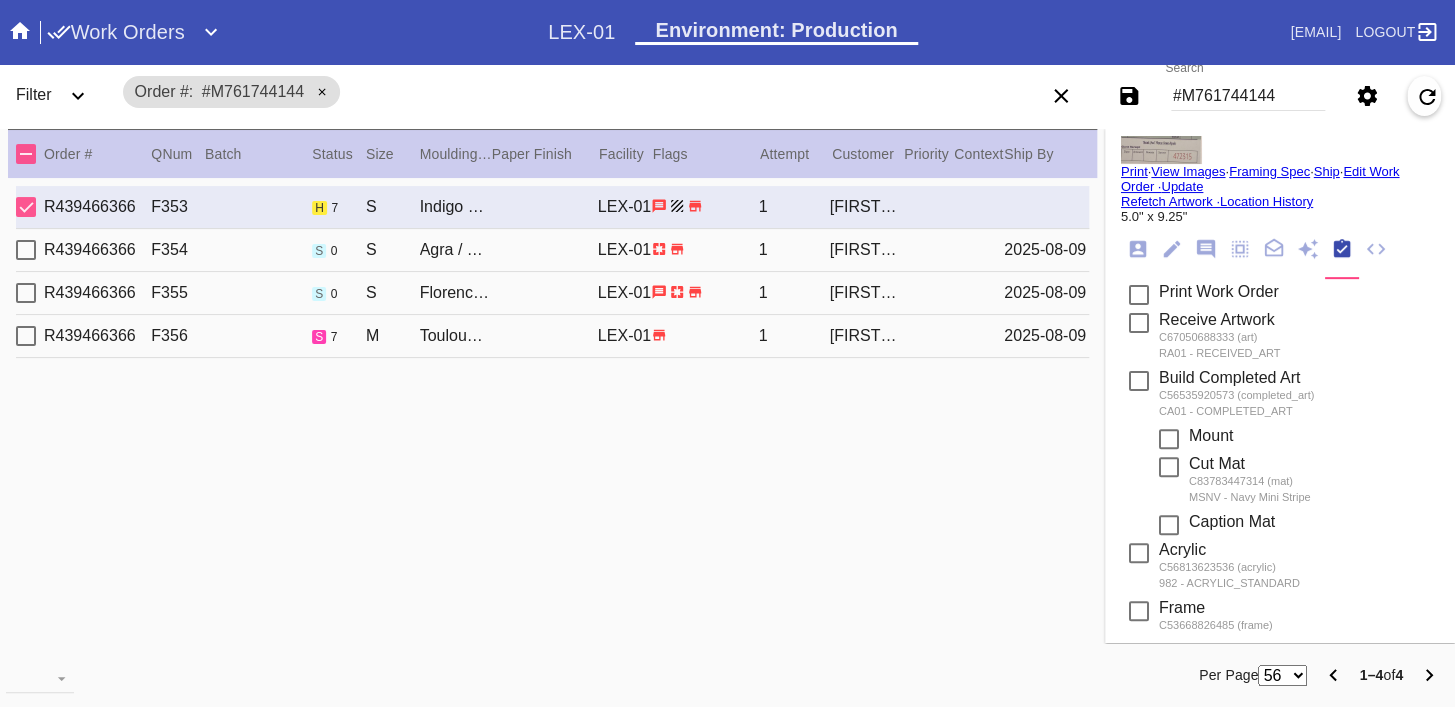 scroll, scrollTop: 338, scrollLeft: 0, axis: vertical 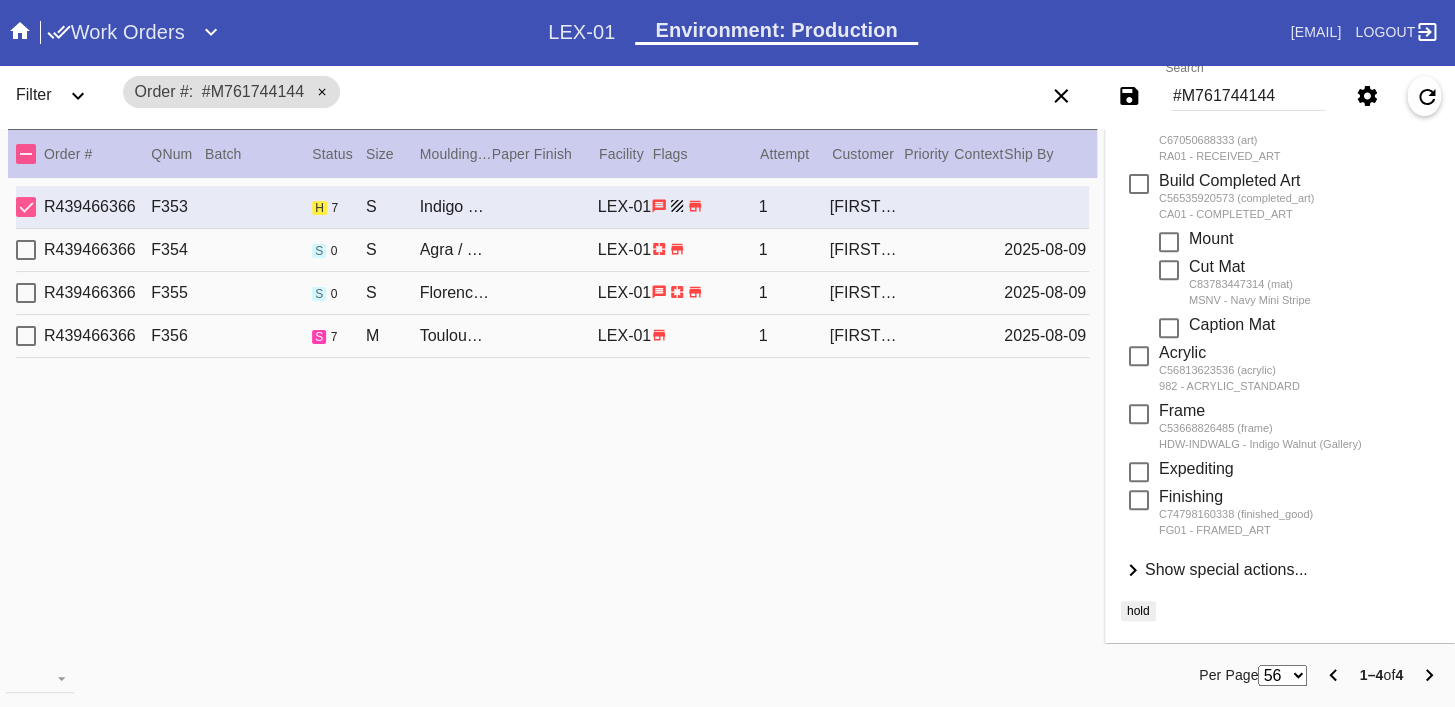 click on "Show special actions..." at bounding box center [1226, 569] 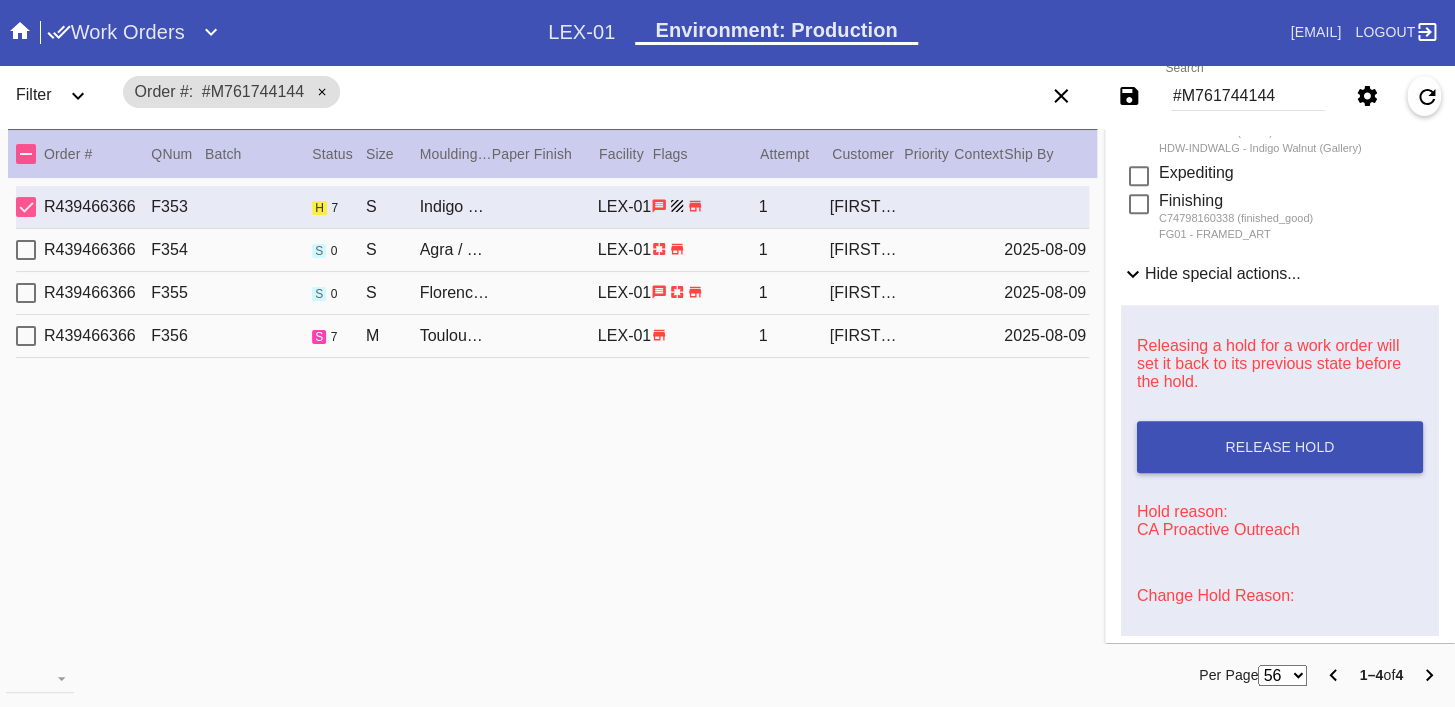 scroll, scrollTop: 796, scrollLeft: 0, axis: vertical 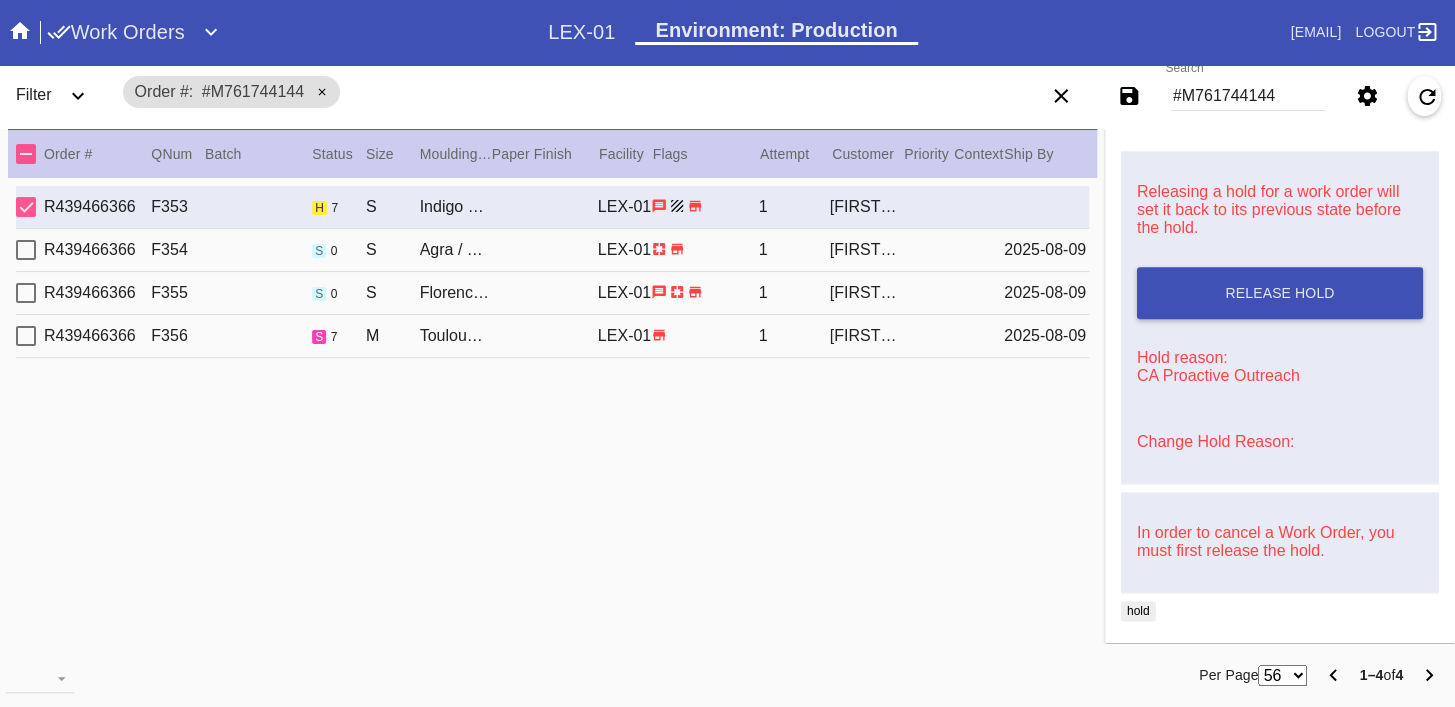 click on "Change Hold Reason:" at bounding box center (1215, 441) 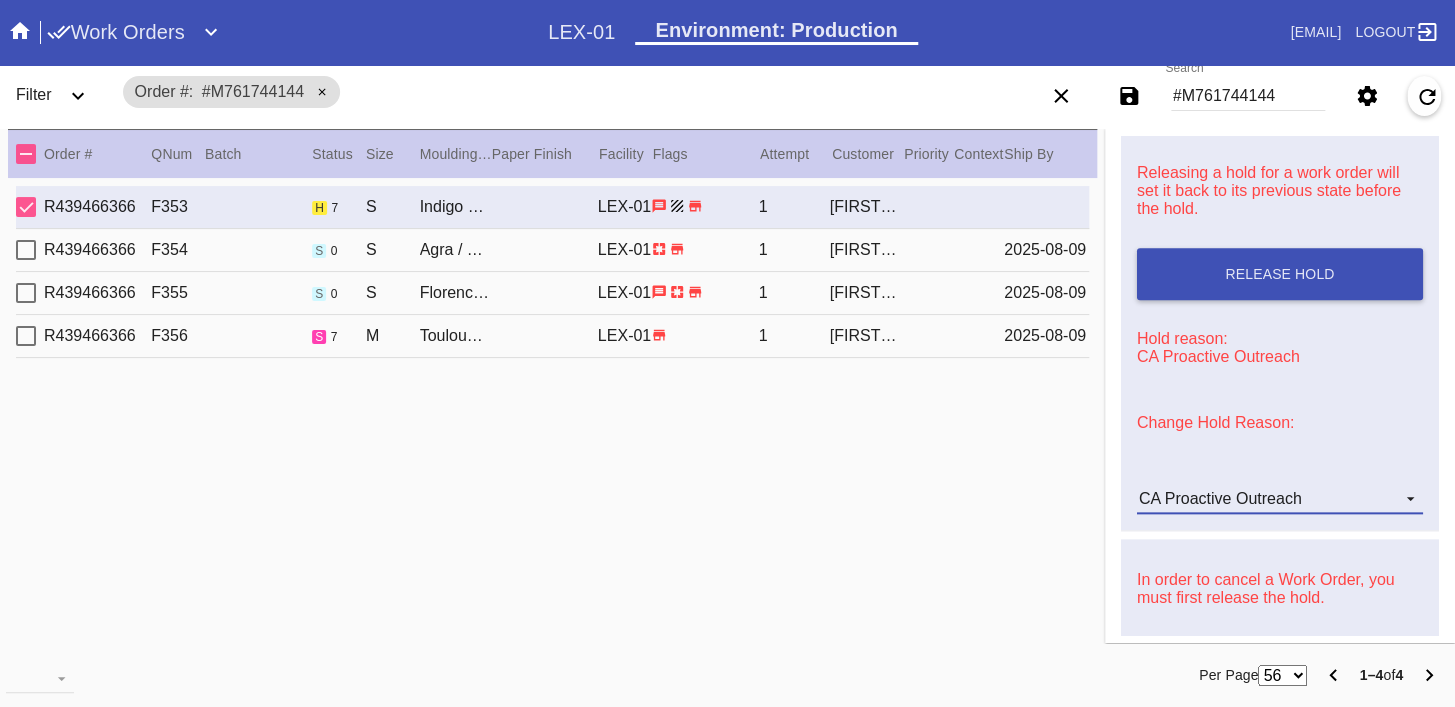 click on "CA Proactive Outreach" at bounding box center [1220, 498] 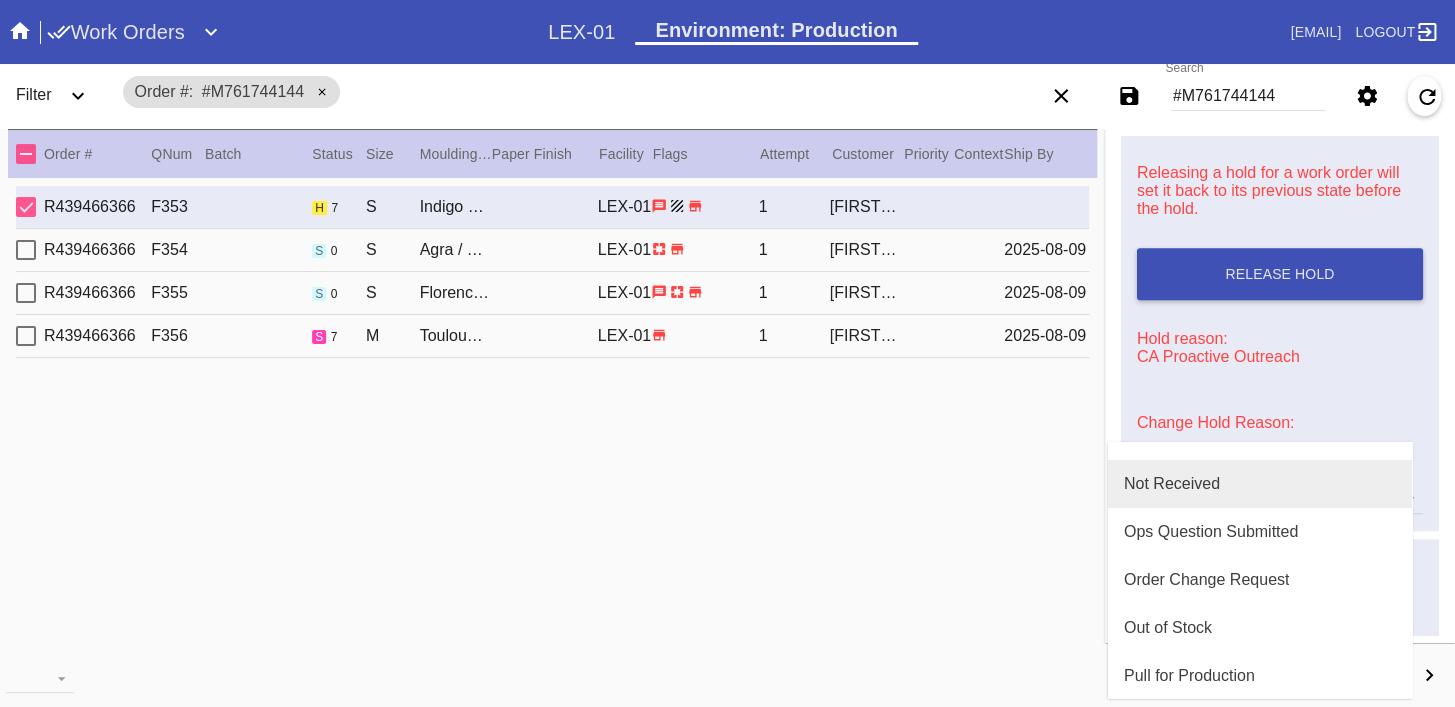 scroll, scrollTop: 418, scrollLeft: 0, axis: vertical 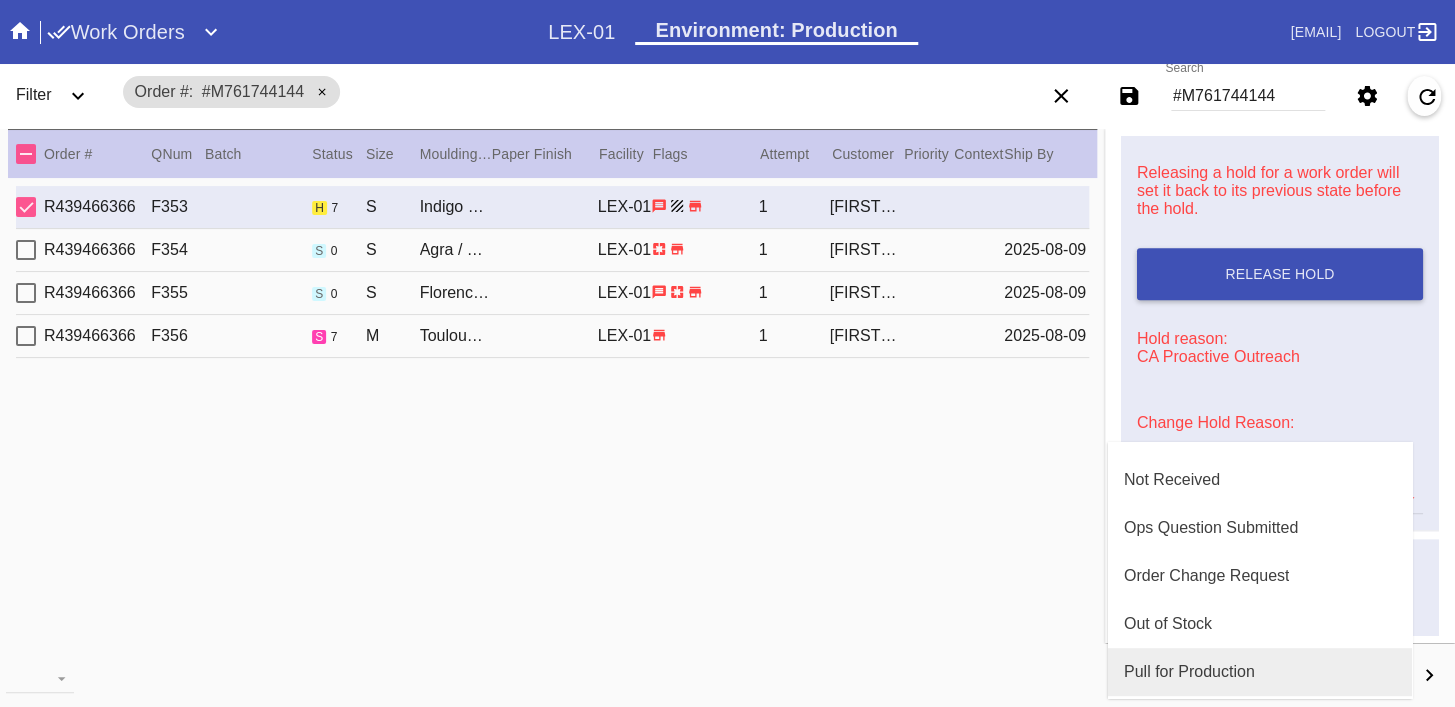 click on "Pull for Production" at bounding box center [1189, 672] 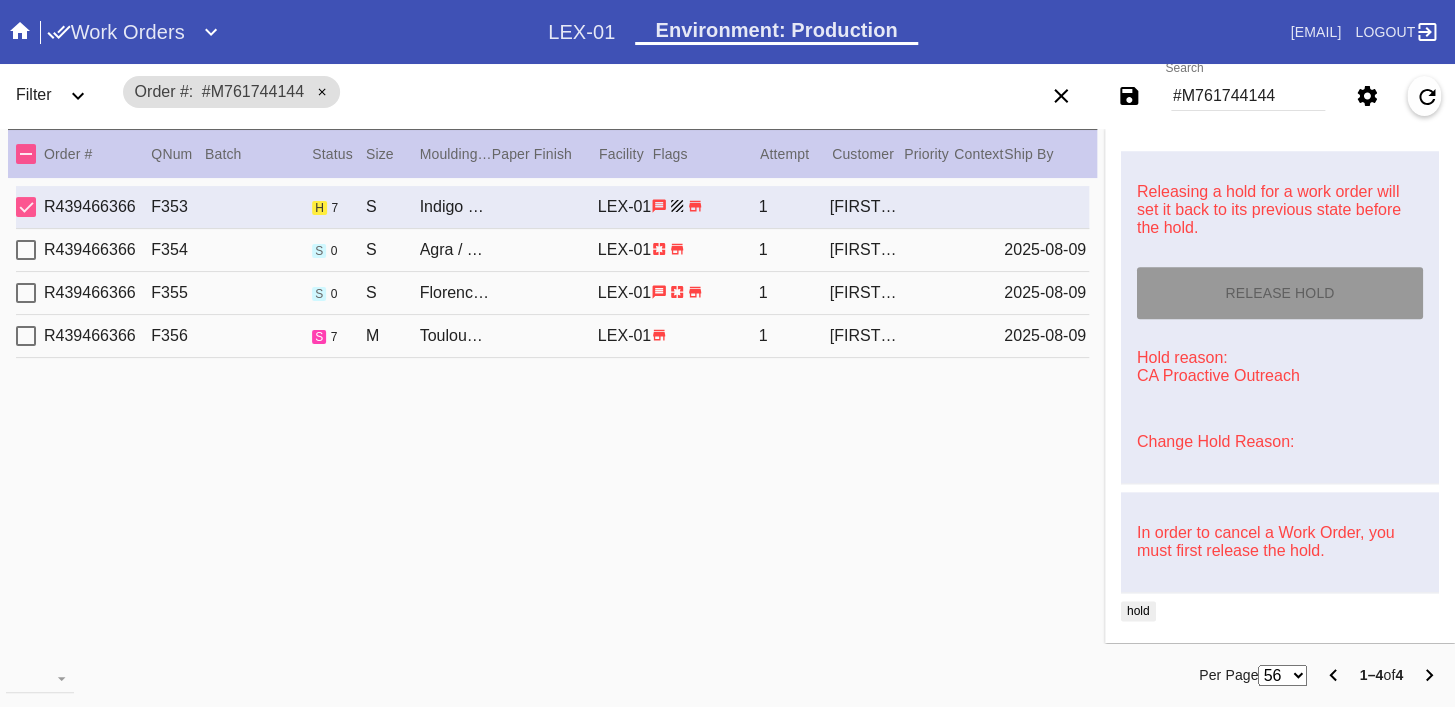 type on "[DATE]" 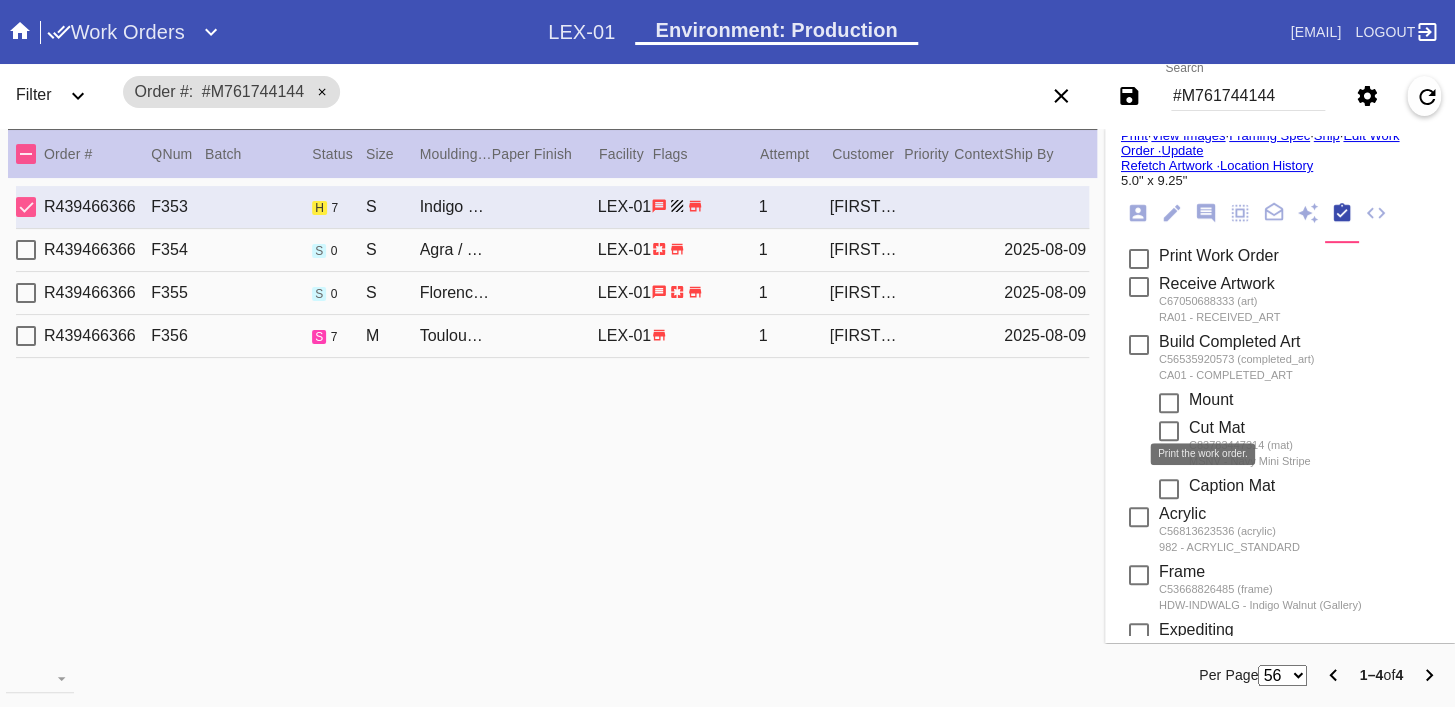 scroll, scrollTop: 0, scrollLeft: 0, axis: both 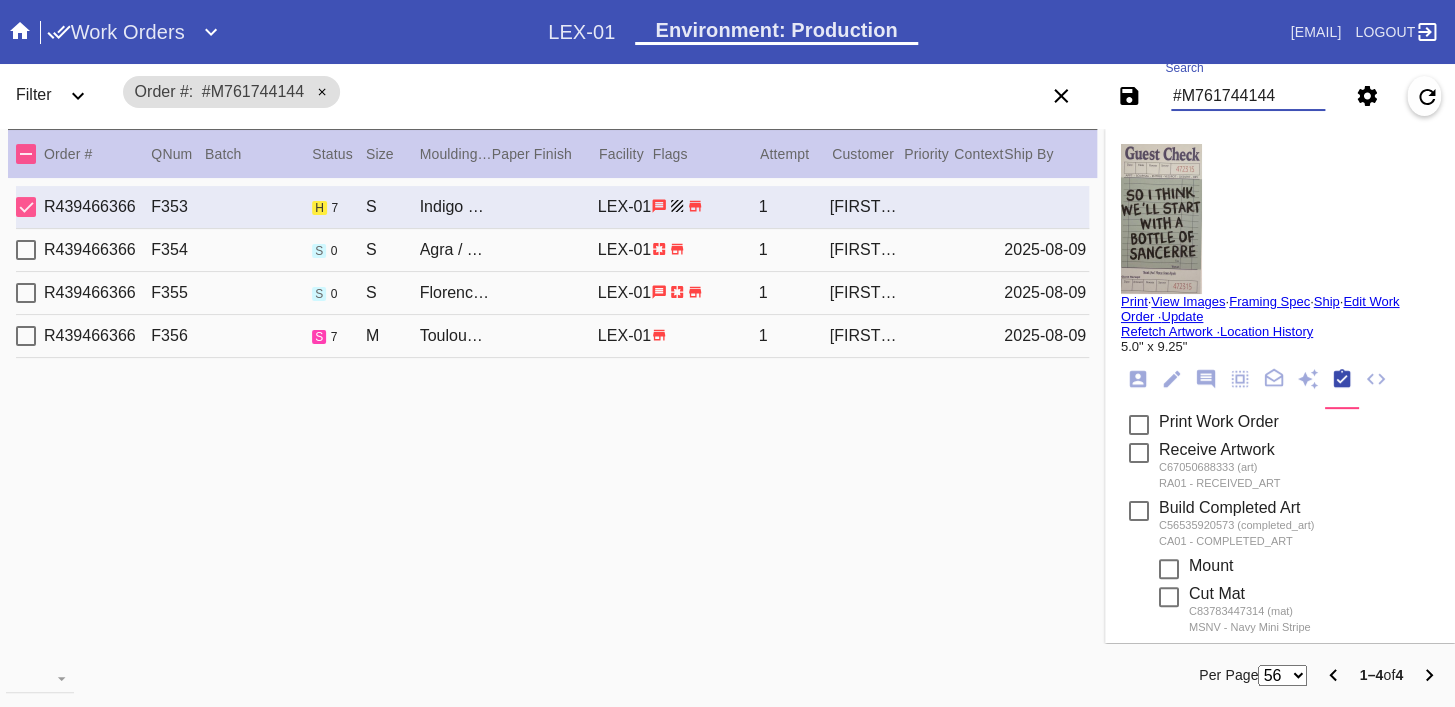click on "#M761744144" at bounding box center (1248, 96) 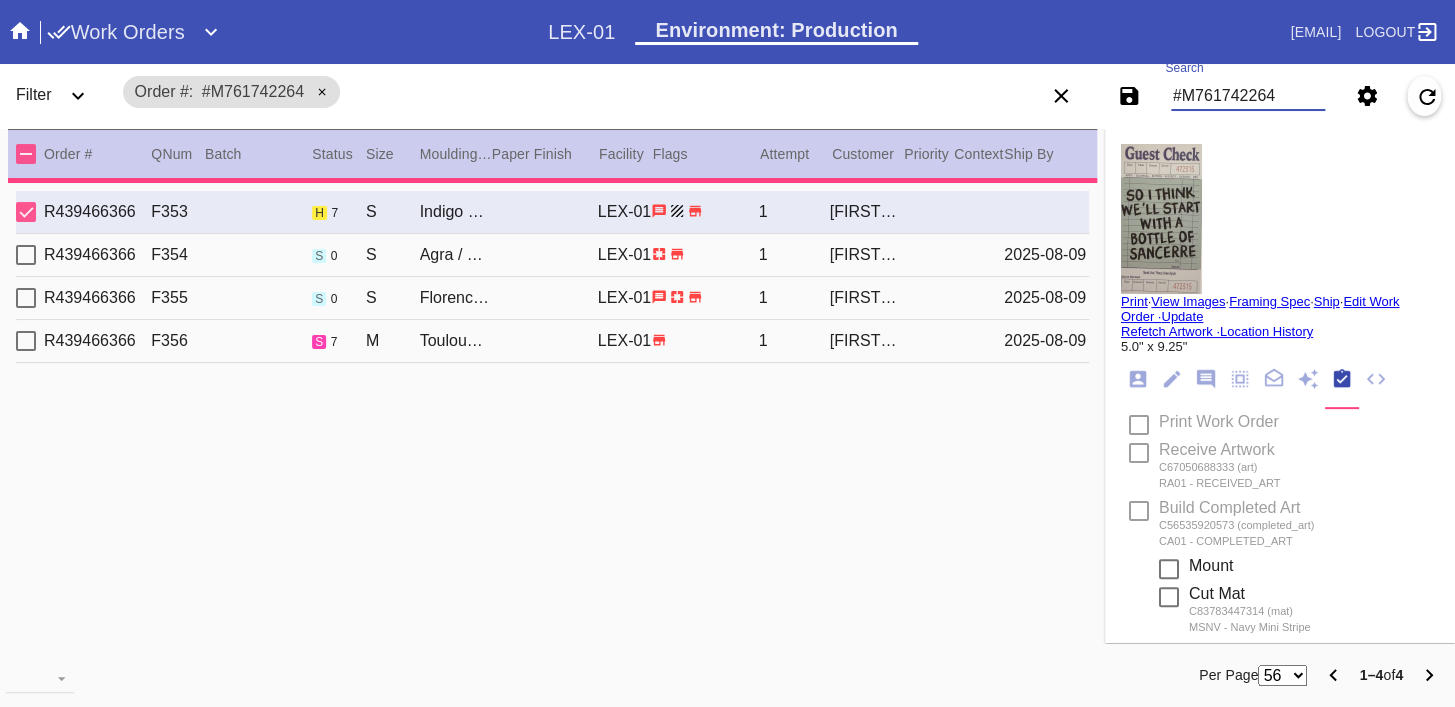 type on "#M761742264" 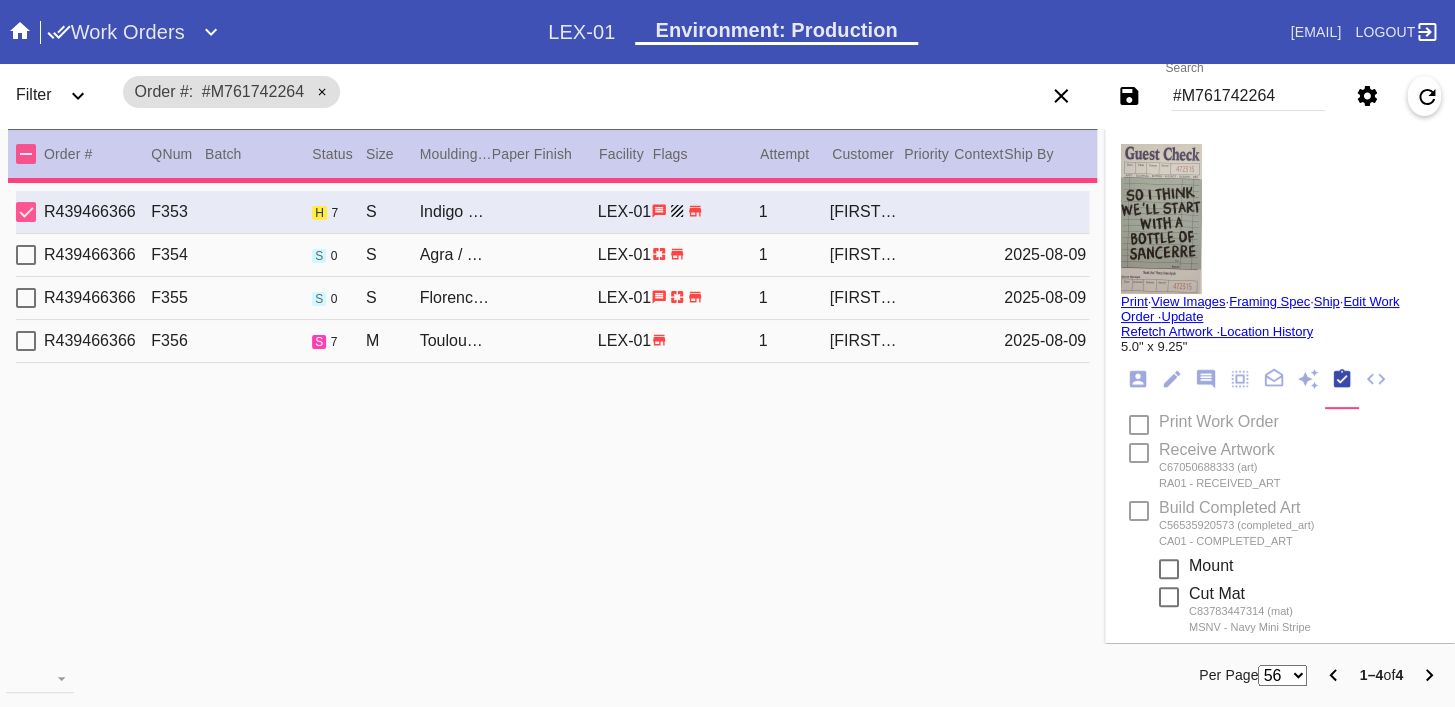 type on "wrapped surface float." 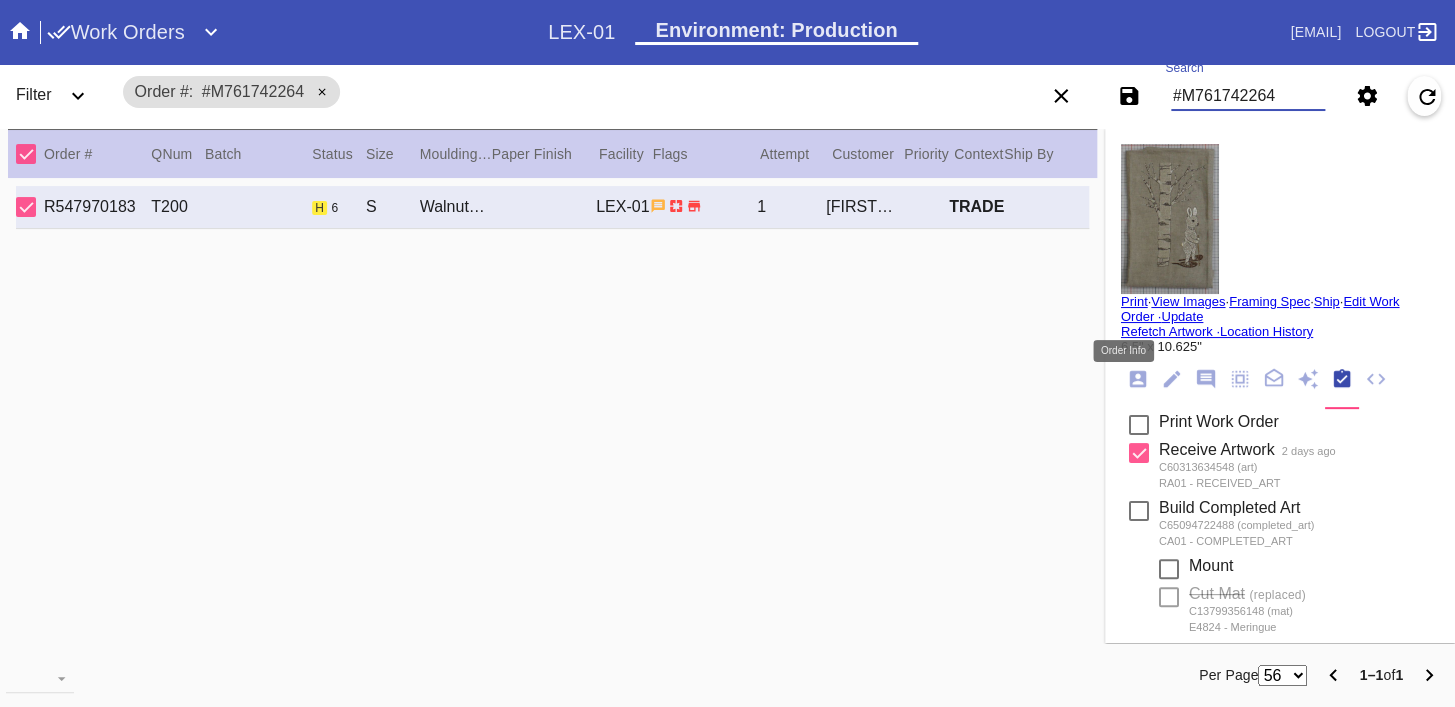 click 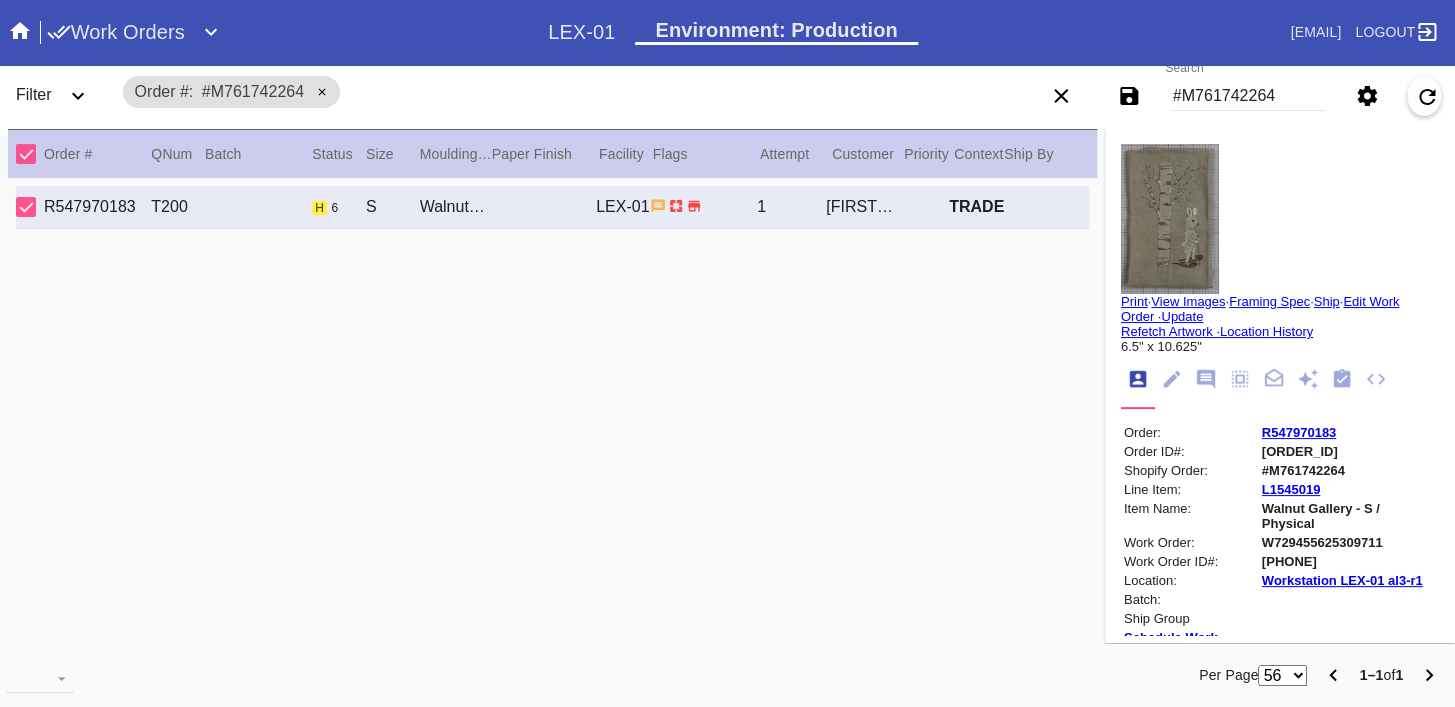 click on "R547970183" at bounding box center (1299, 432) 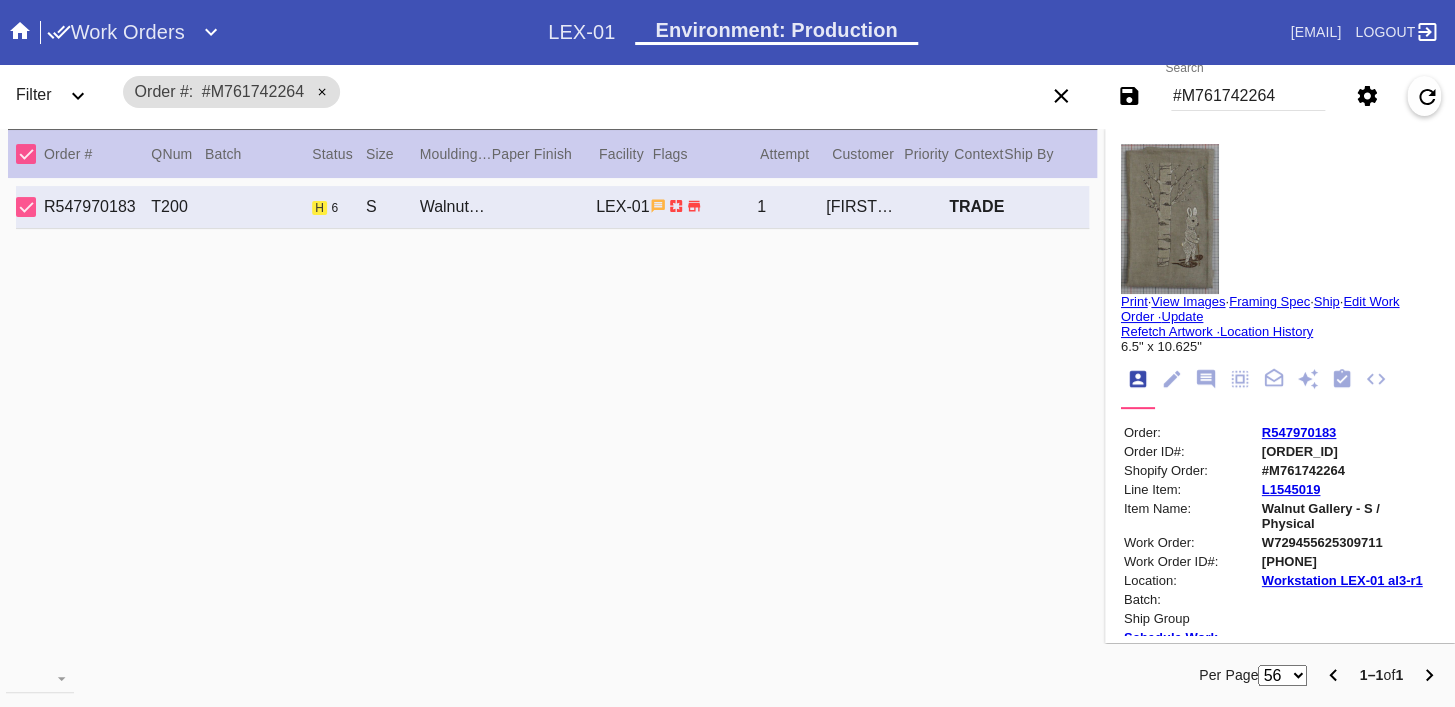 click 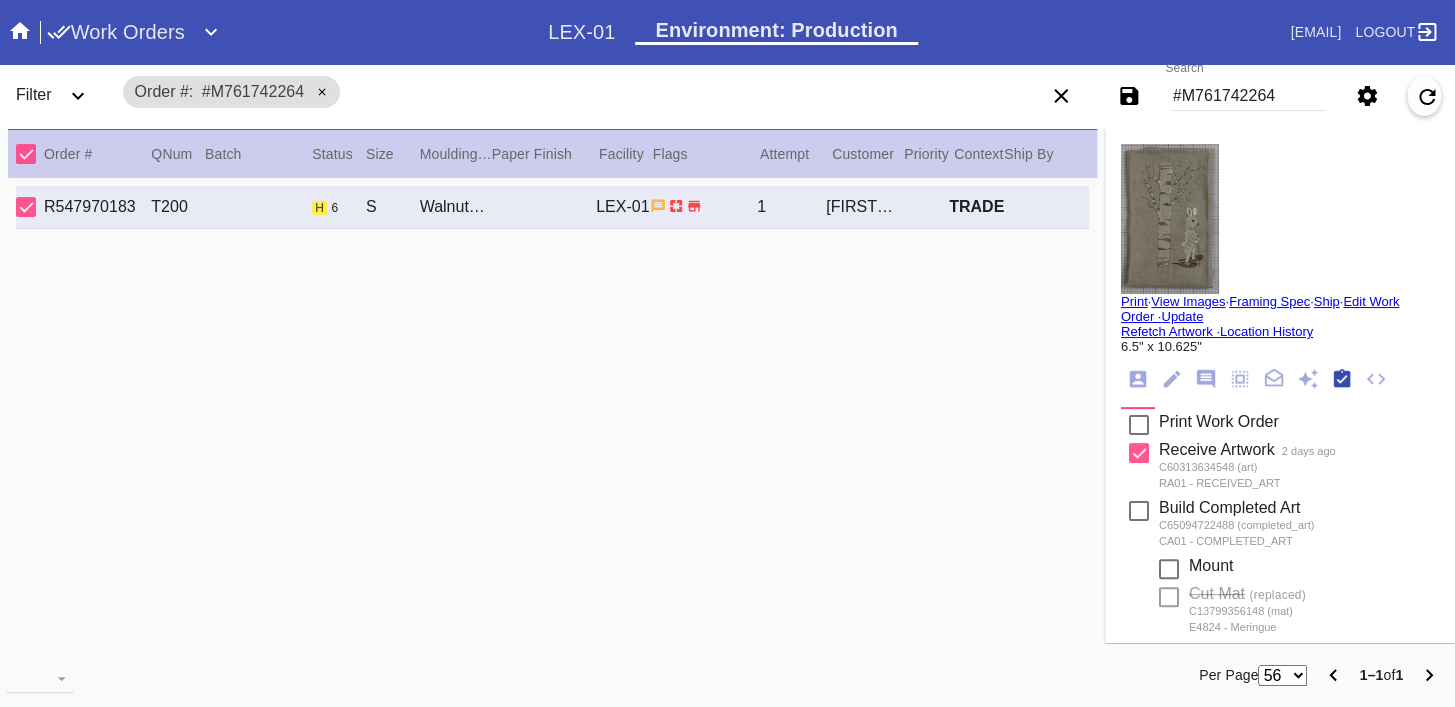 scroll, scrollTop: 322, scrollLeft: 0, axis: vertical 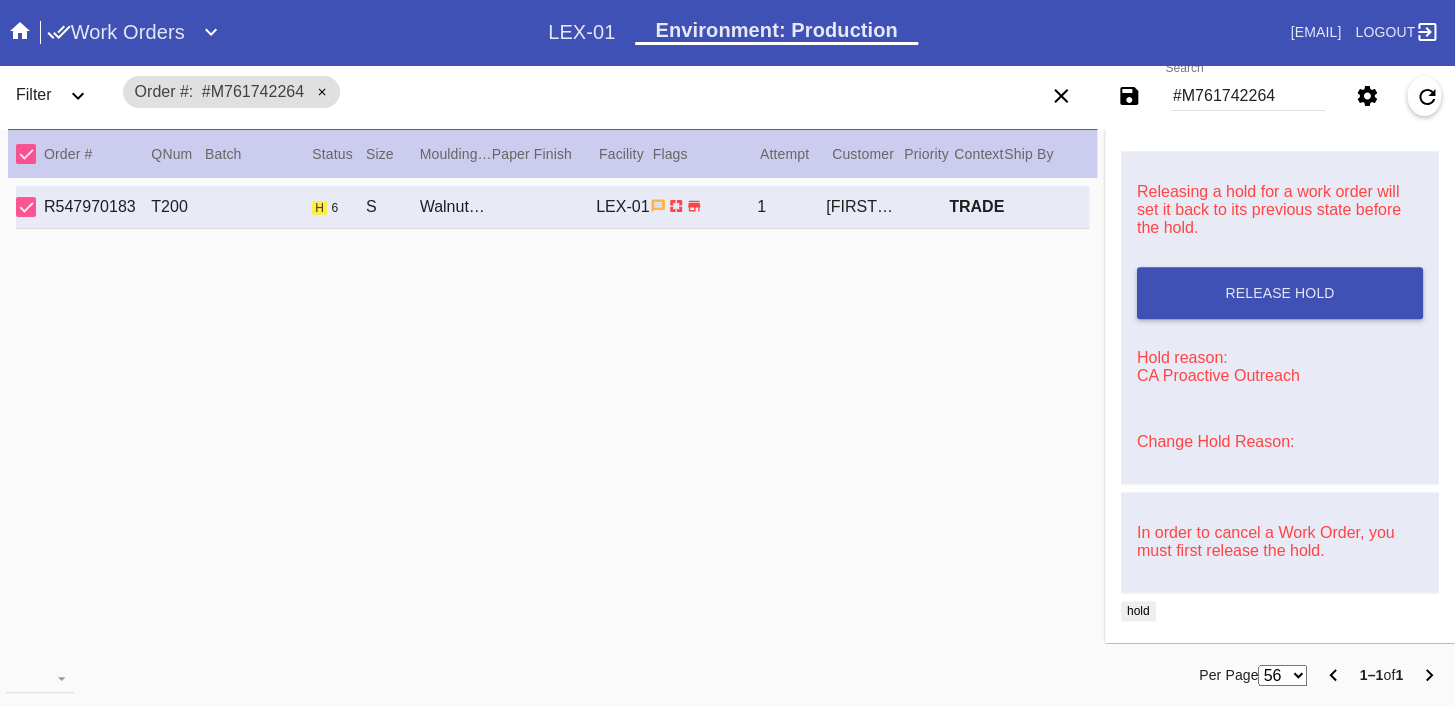 click on "Change Hold Reason:" at bounding box center (1215, 441) 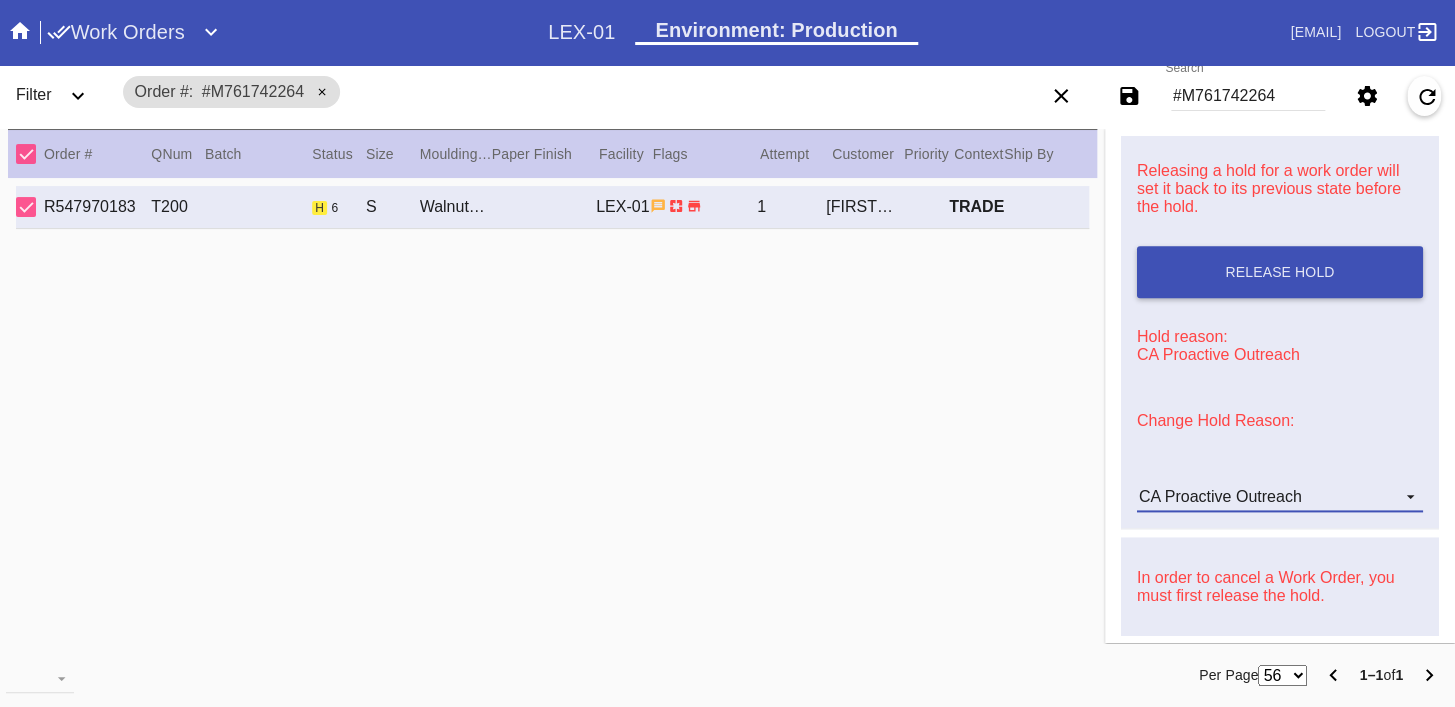 click on "CA Proactive Outreach" at bounding box center (1280, 497) 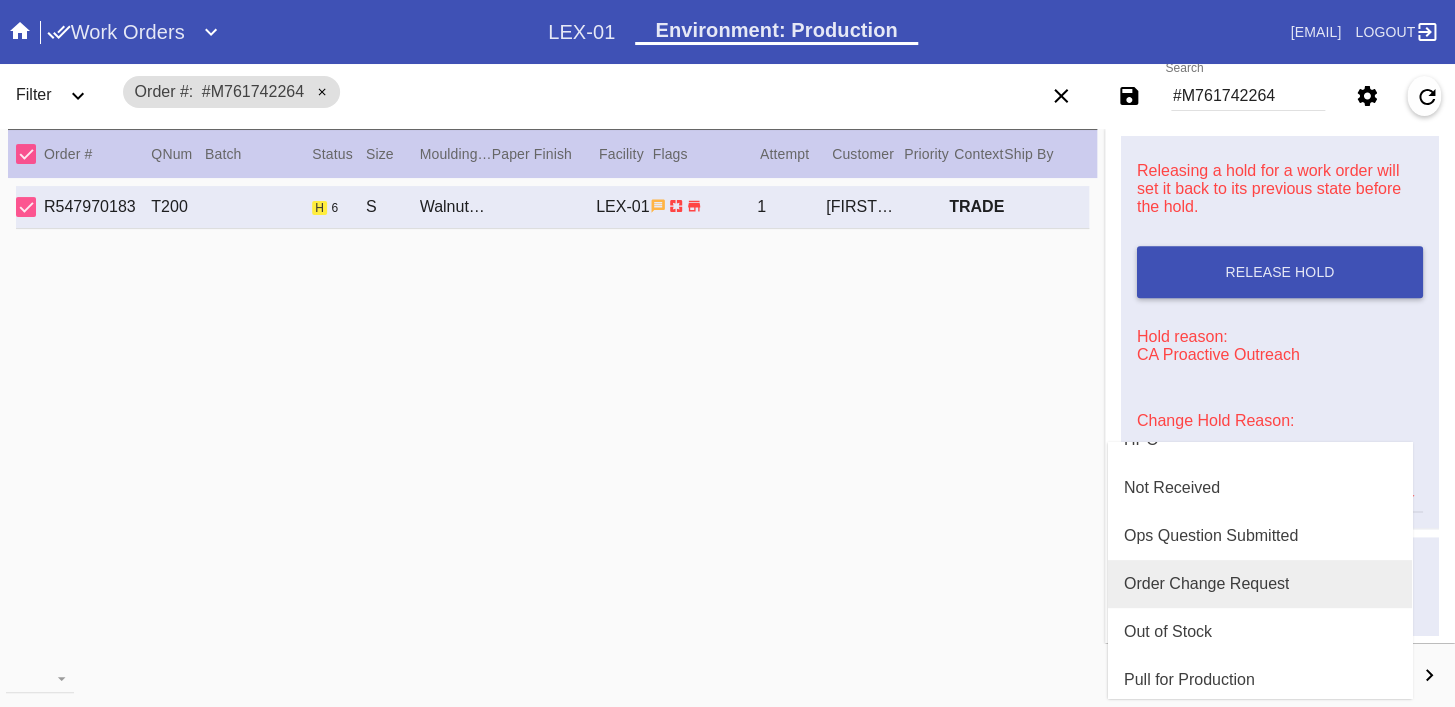 scroll, scrollTop: 413, scrollLeft: 0, axis: vertical 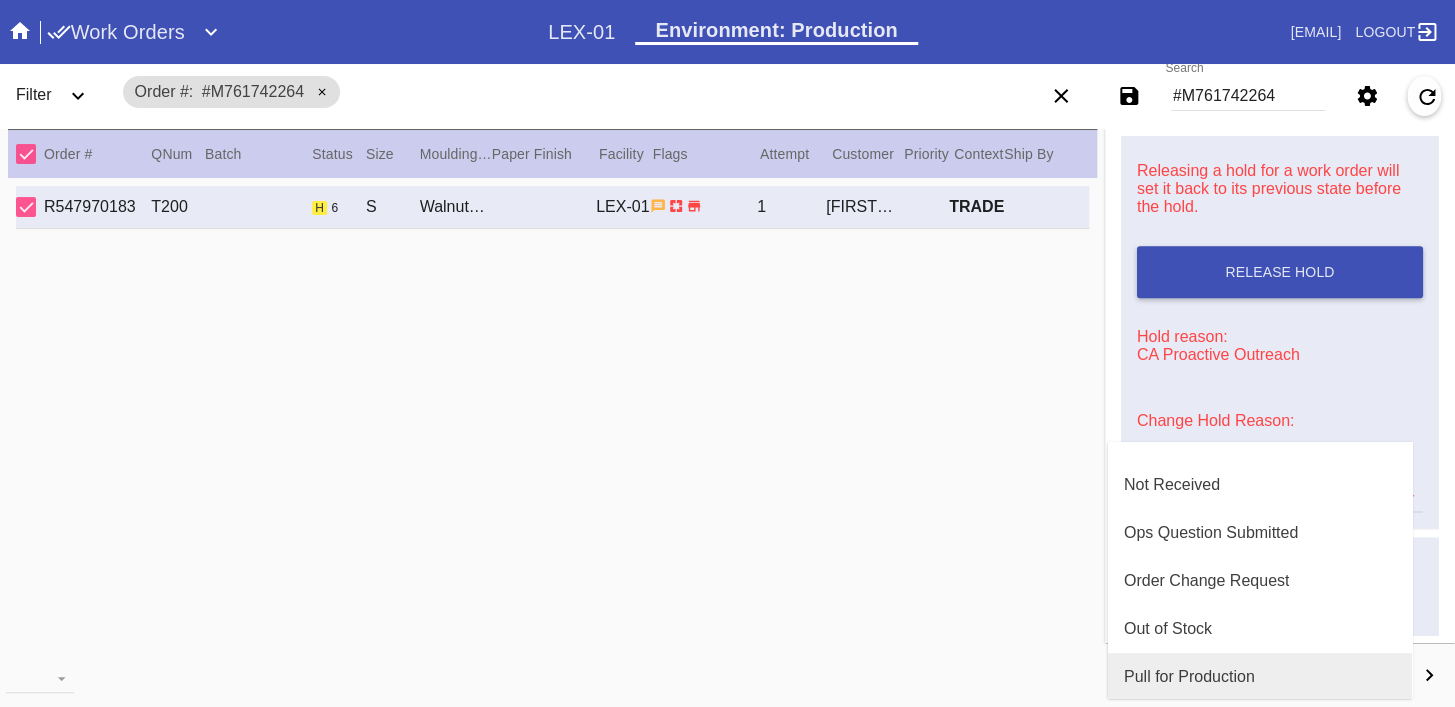 click on "Pull for Production" at bounding box center (1189, 677) 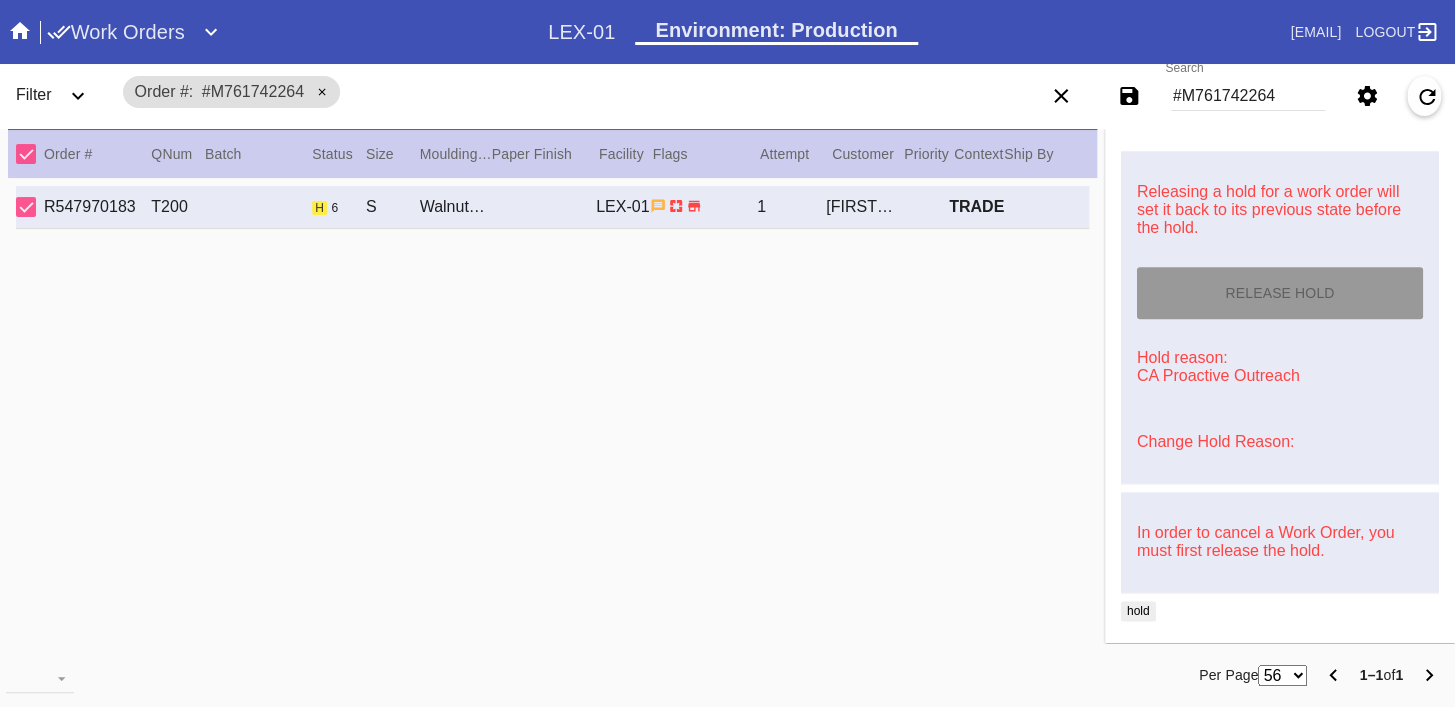 type on "8/1/2025" 